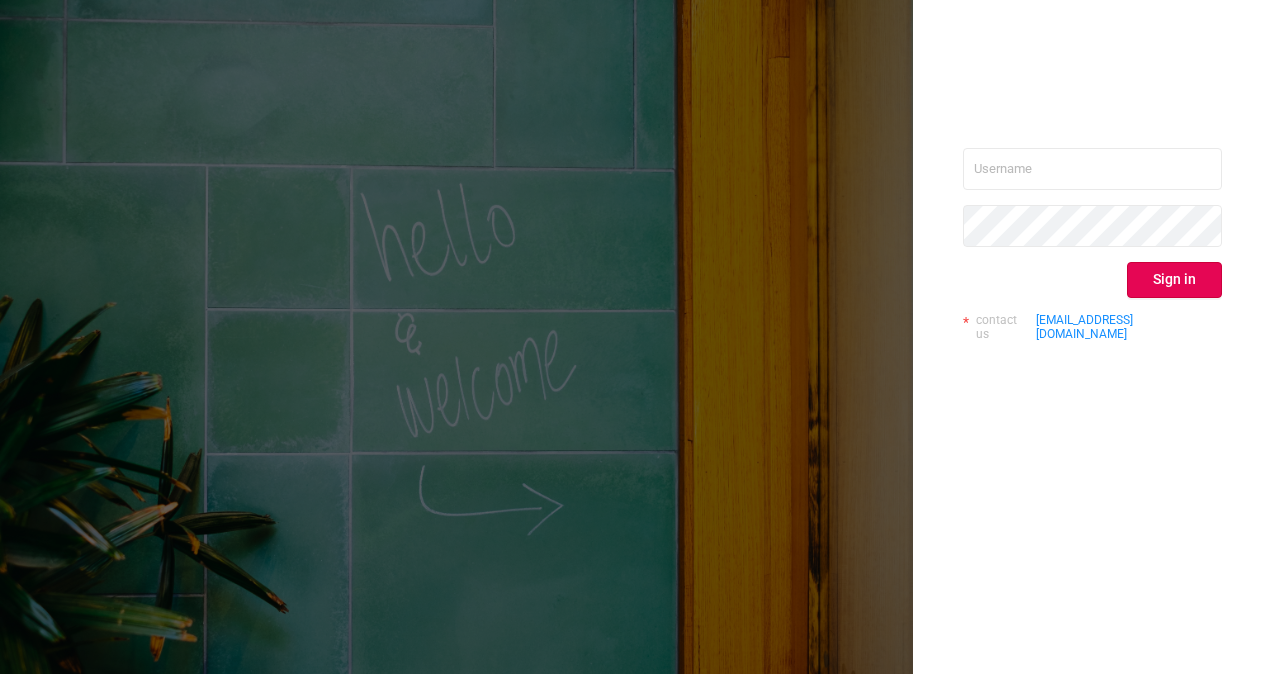 scroll, scrollTop: 0, scrollLeft: 0, axis: both 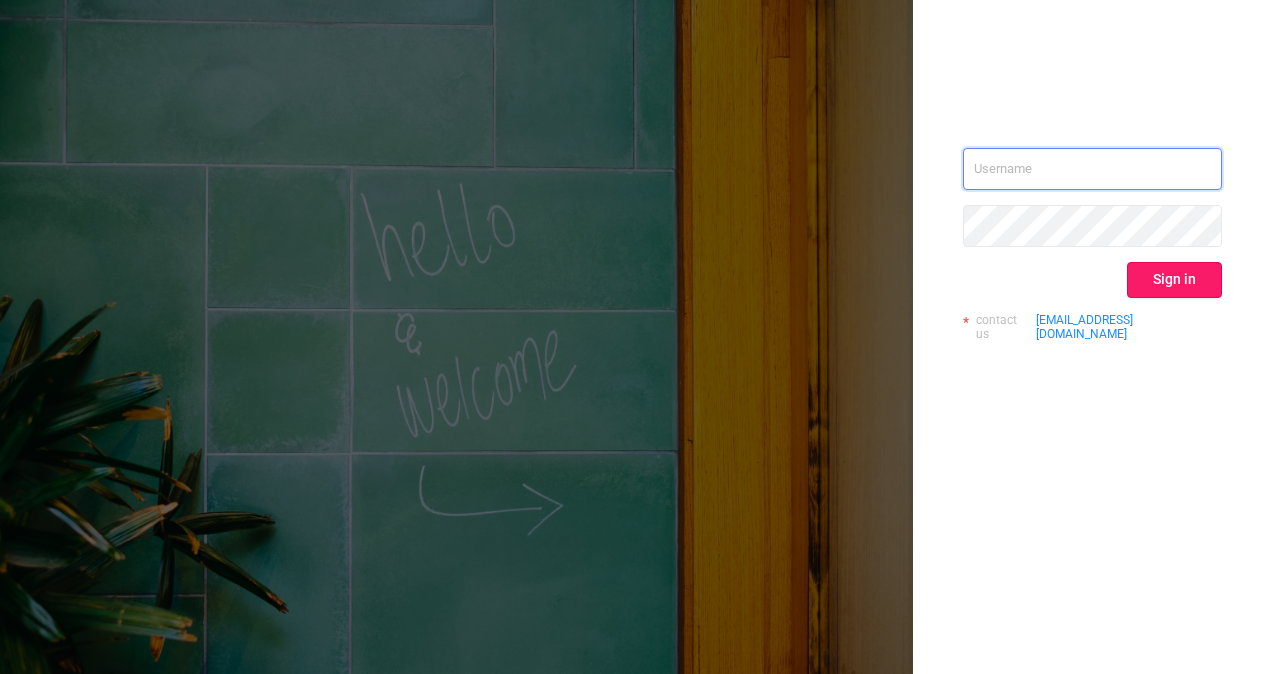 type on "[EMAIL_ADDRESS][DOMAIN_NAME]" 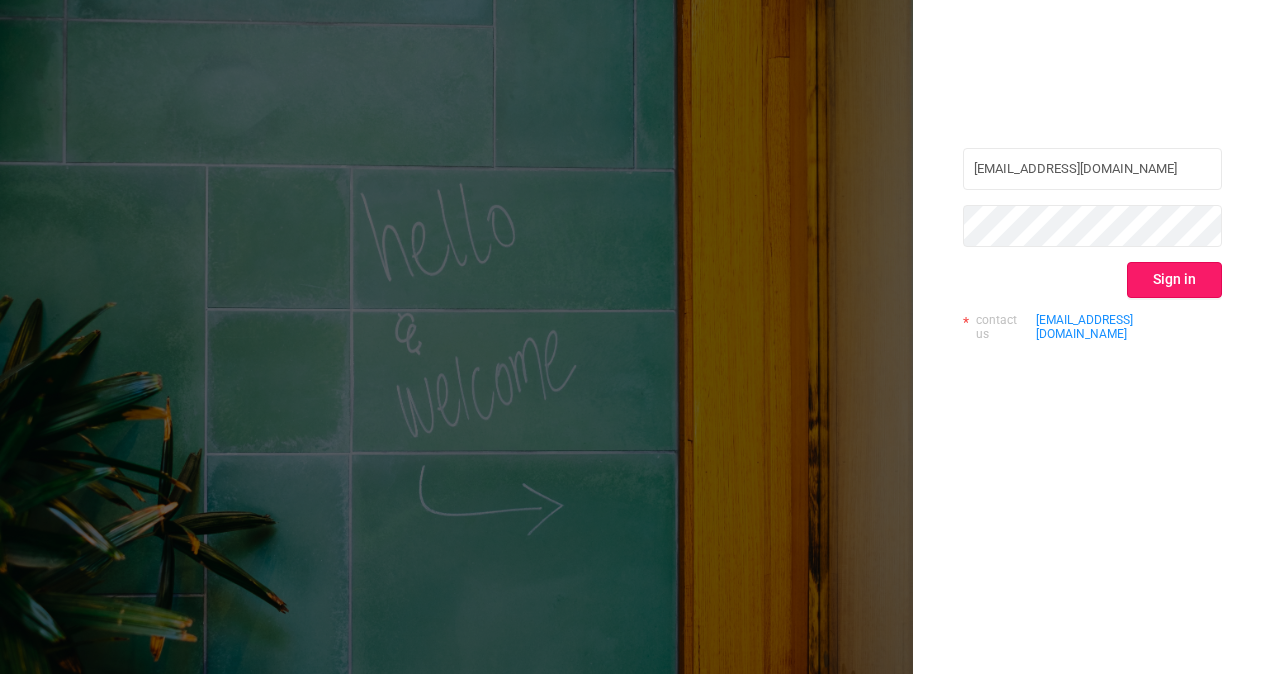 click on "Sign in" at bounding box center (1174, 280) 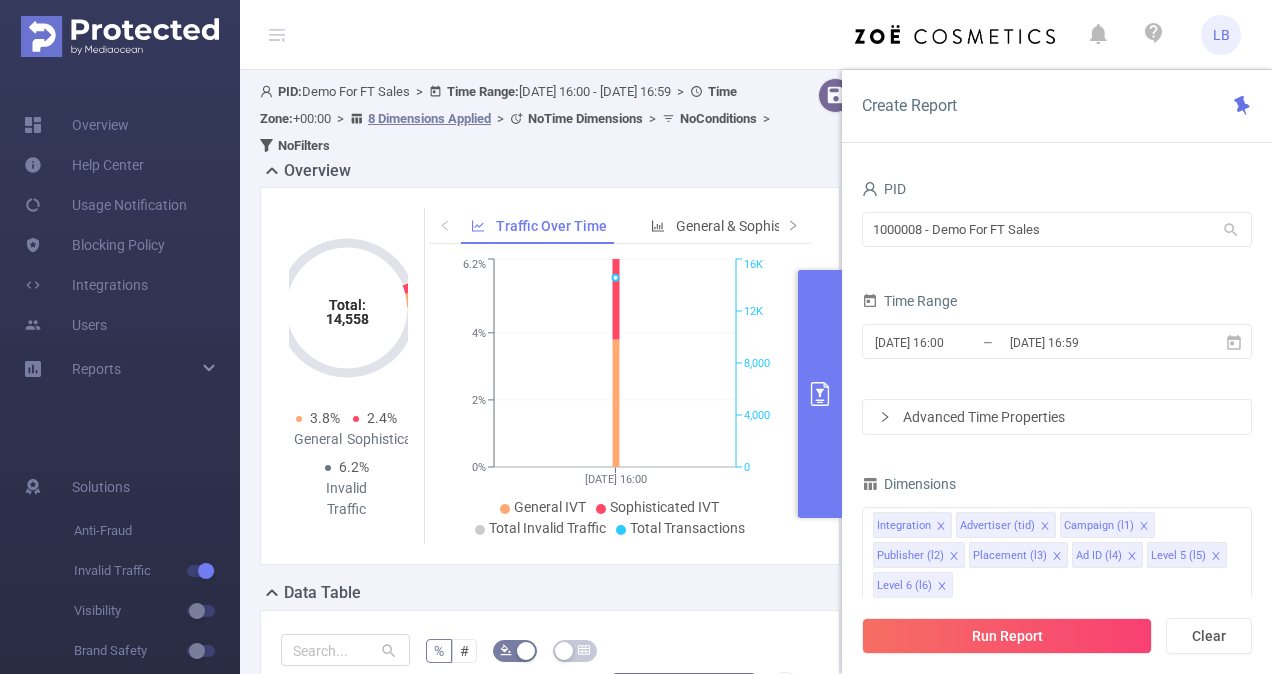 click 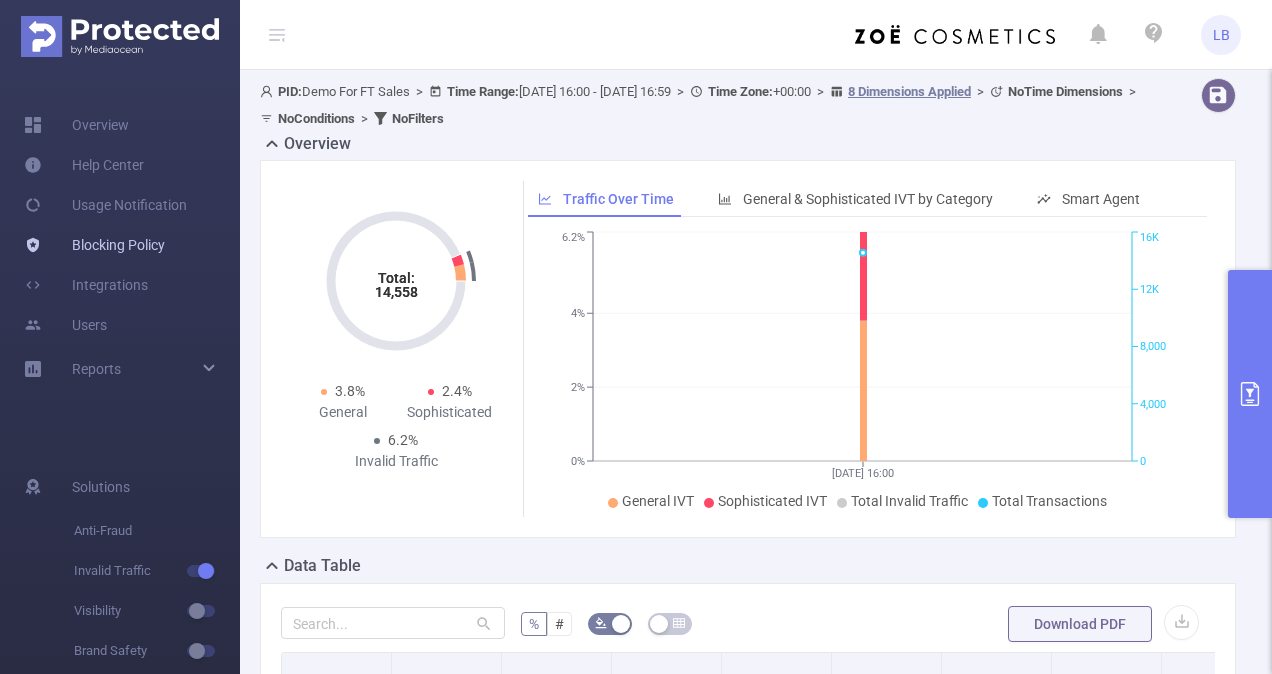 click on "Blocking Policy" at bounding box center [94, 245] 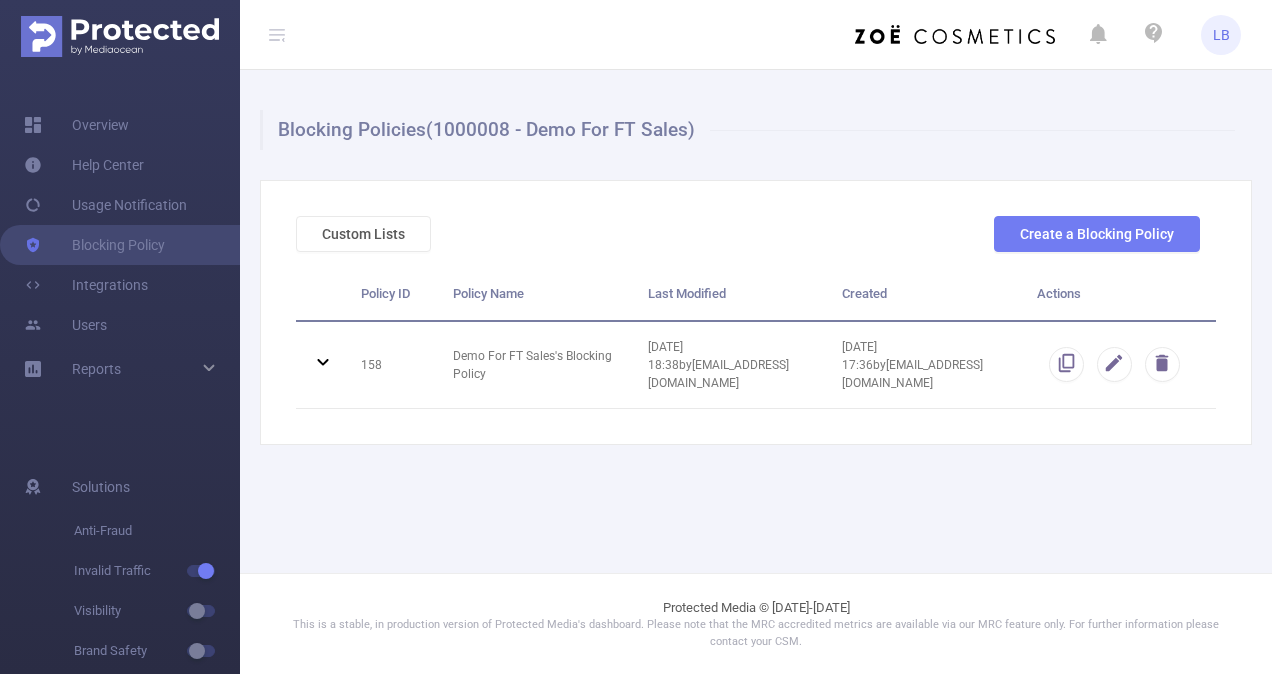 click on "Custom Lists Create a Blocking Policy" at bounding box center (748, 242) 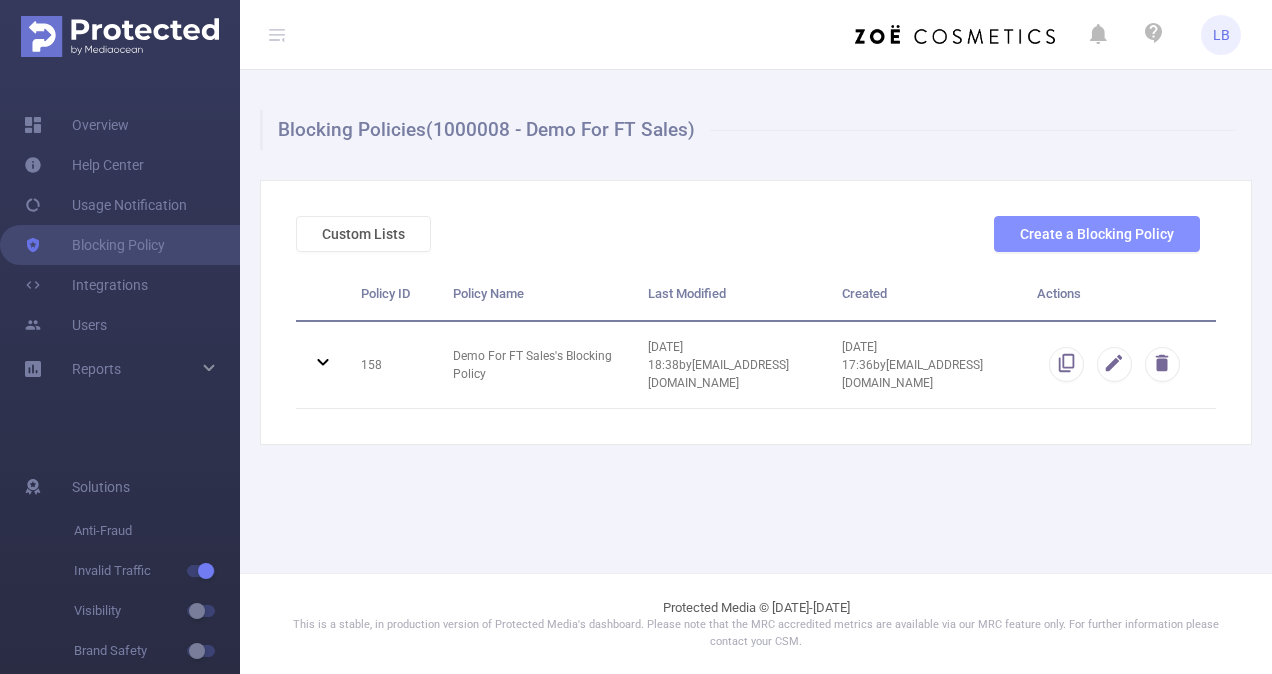 click on "Create a Blocking Policy" at bounding box center (1097, 234) 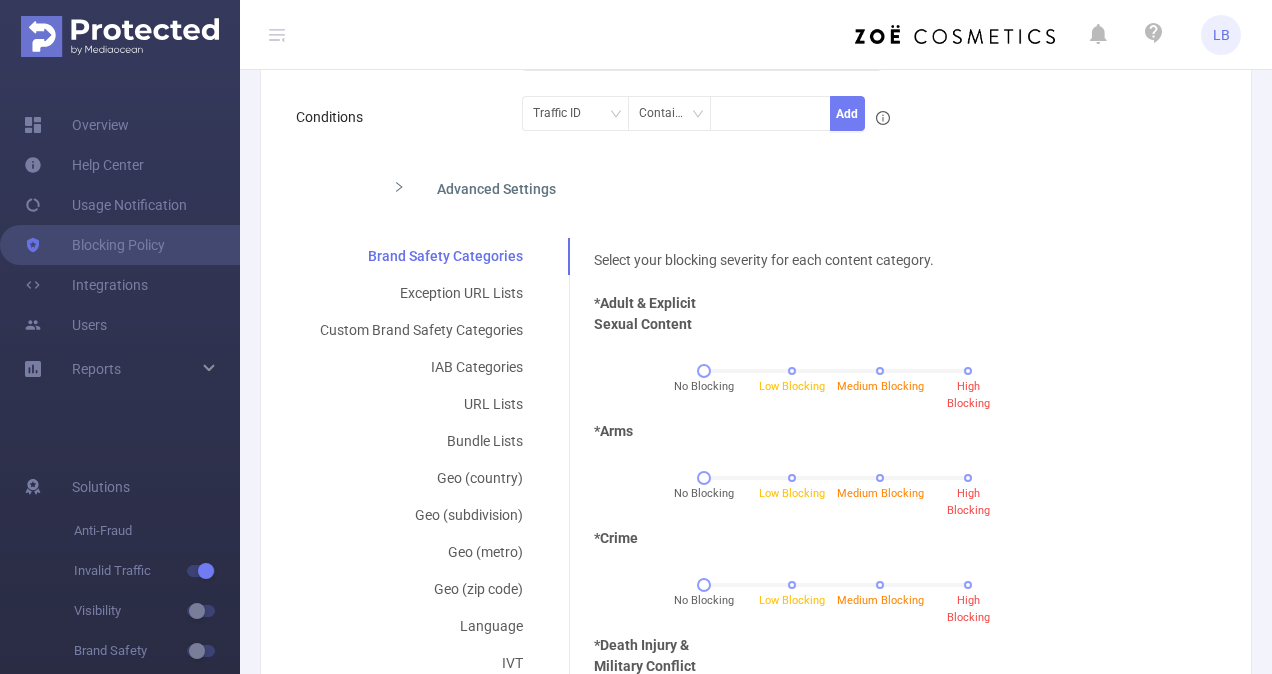 scroll, scrollTop: 302, scrollLeft: 0, axis: vertical 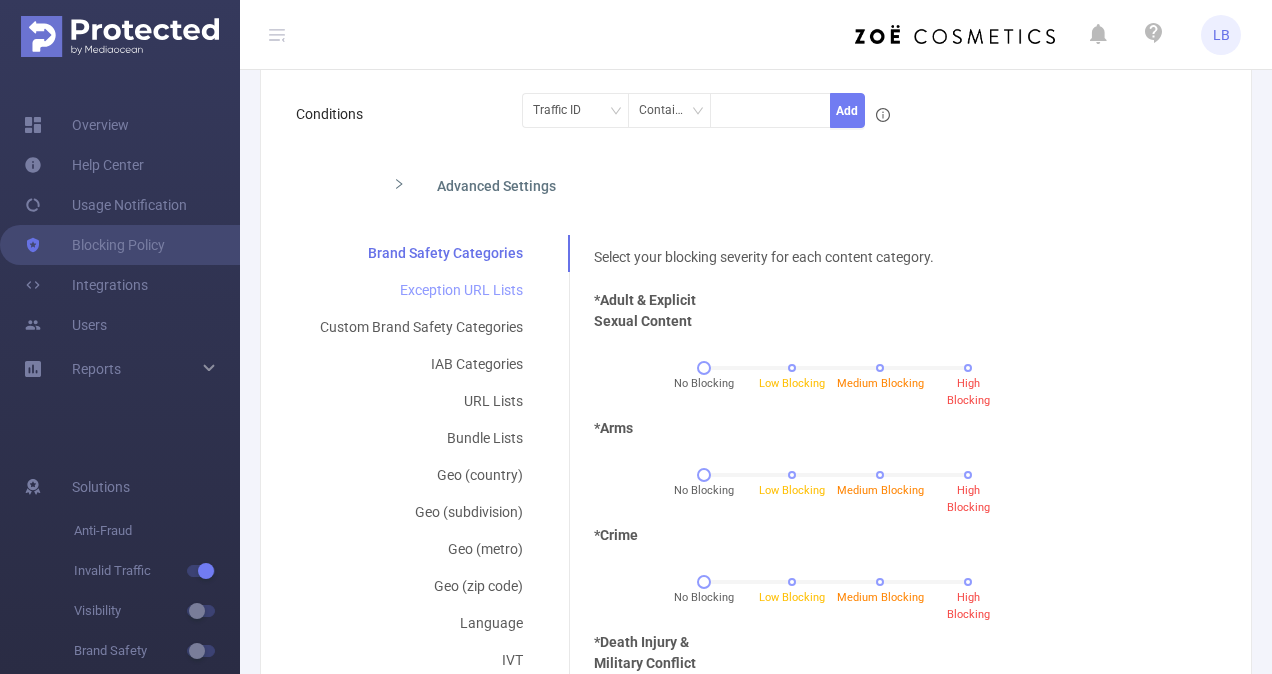 click on "Exception URL Lists" at bounding box center (421, 290) 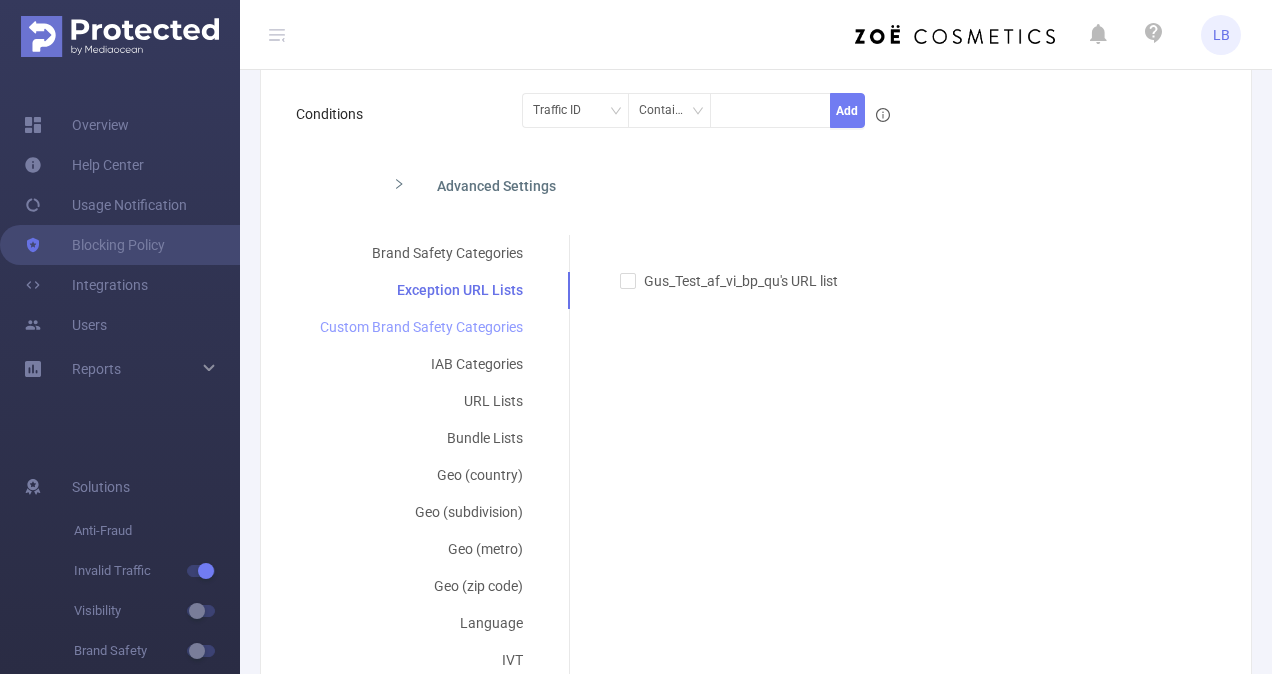 click on "Custom Brand Safety Categories" at bounding box center [421, 327] 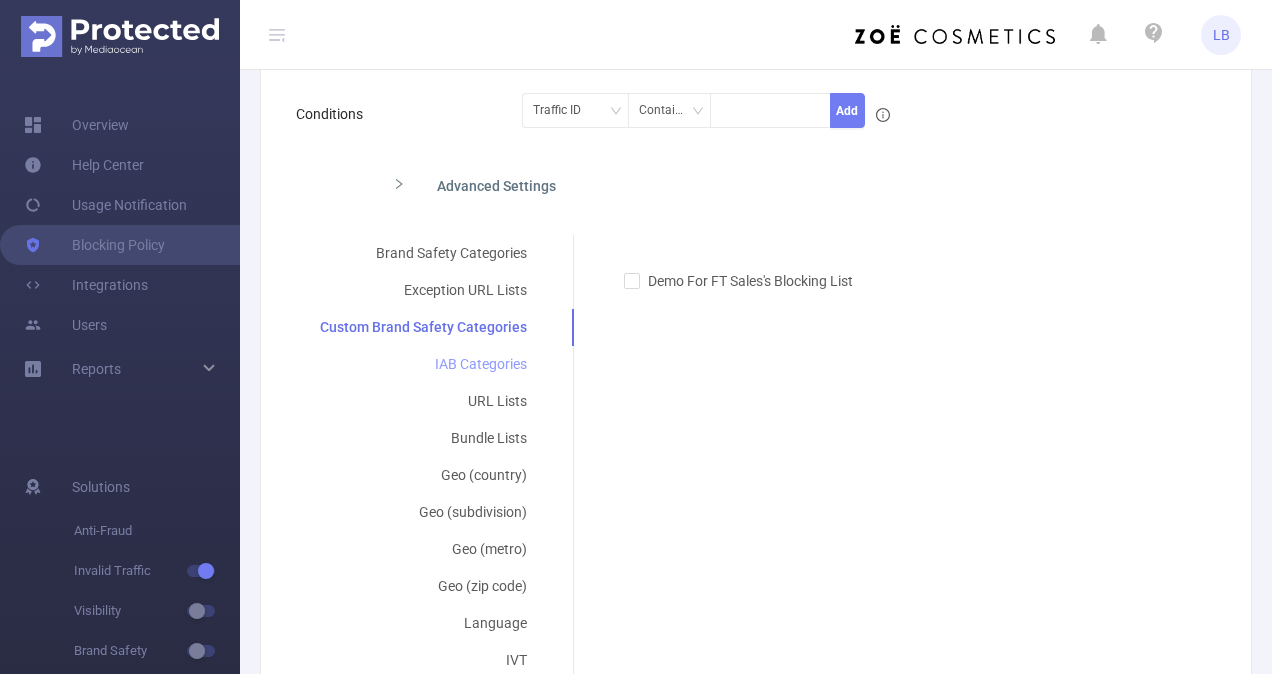 click on "IAB Categories" at bounding box center (423, 364) 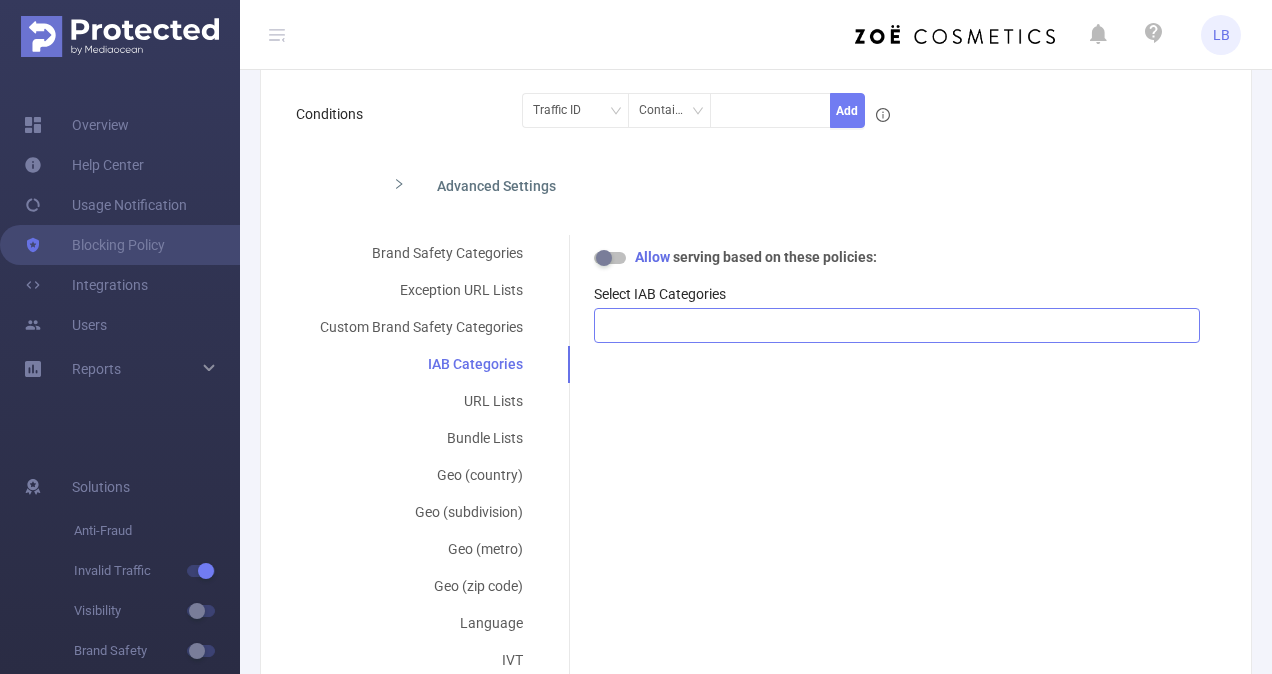 click at bounding box center [897, 325] 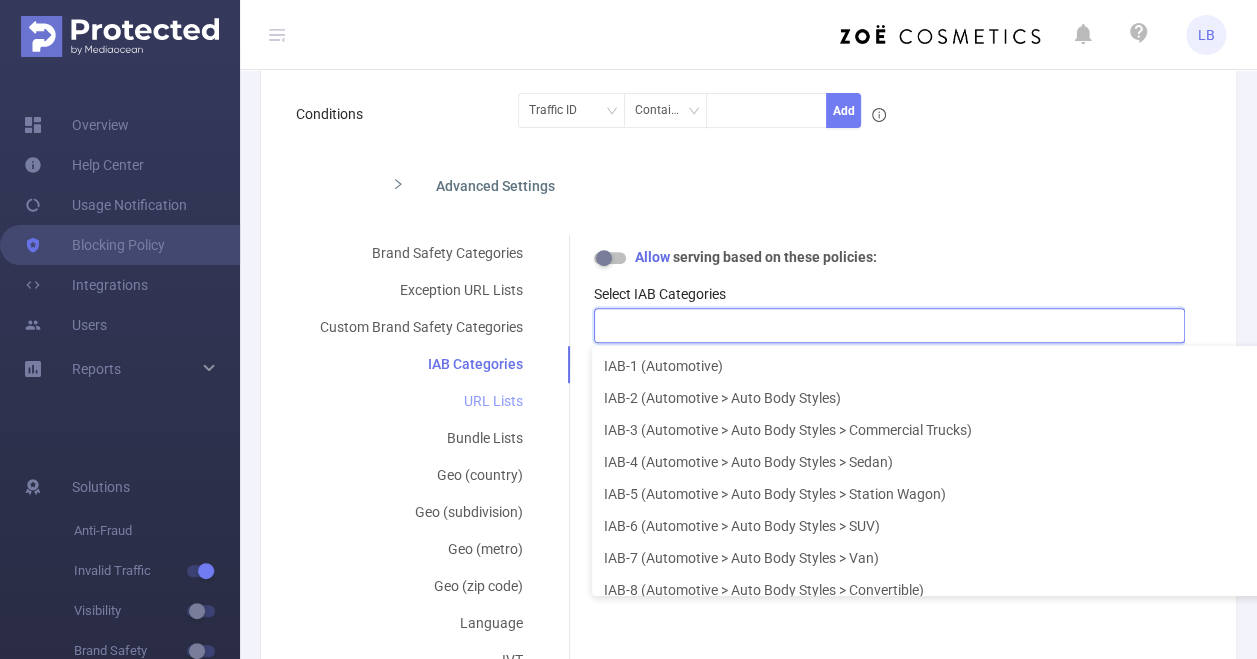 click on "URL Lists" at bounding box center [421, 401] 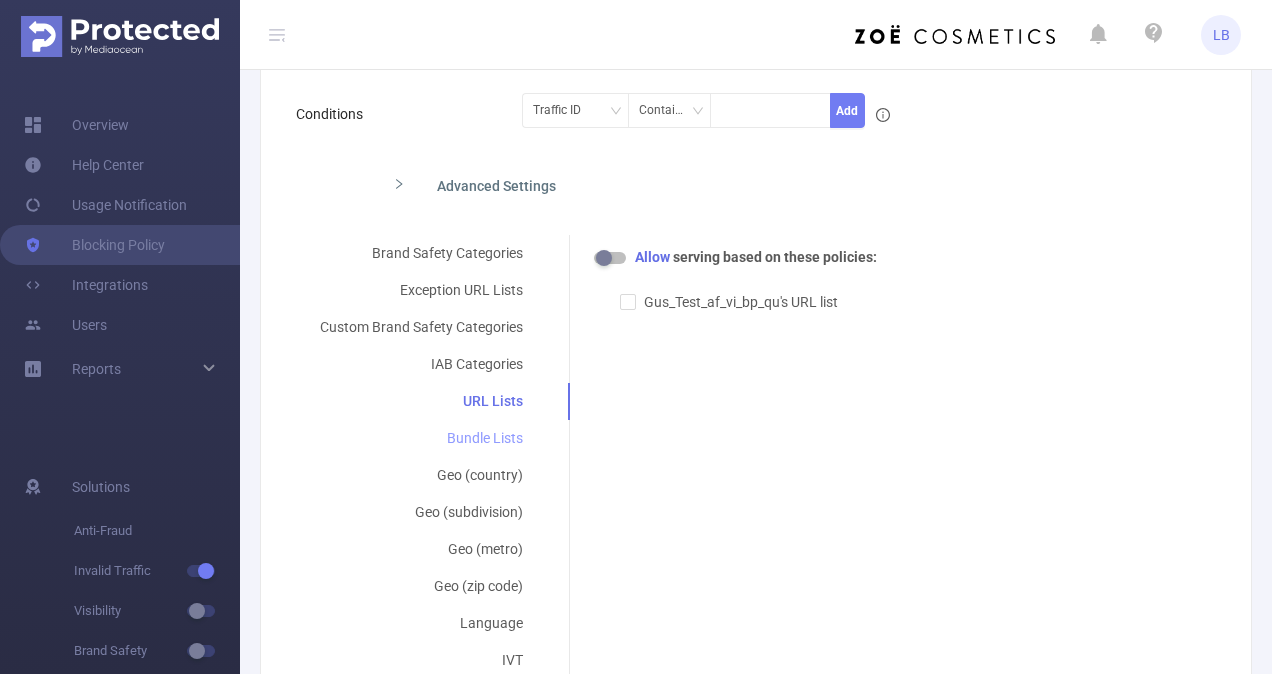 click on "Bundle Lists" at bounding box center (421, 438) 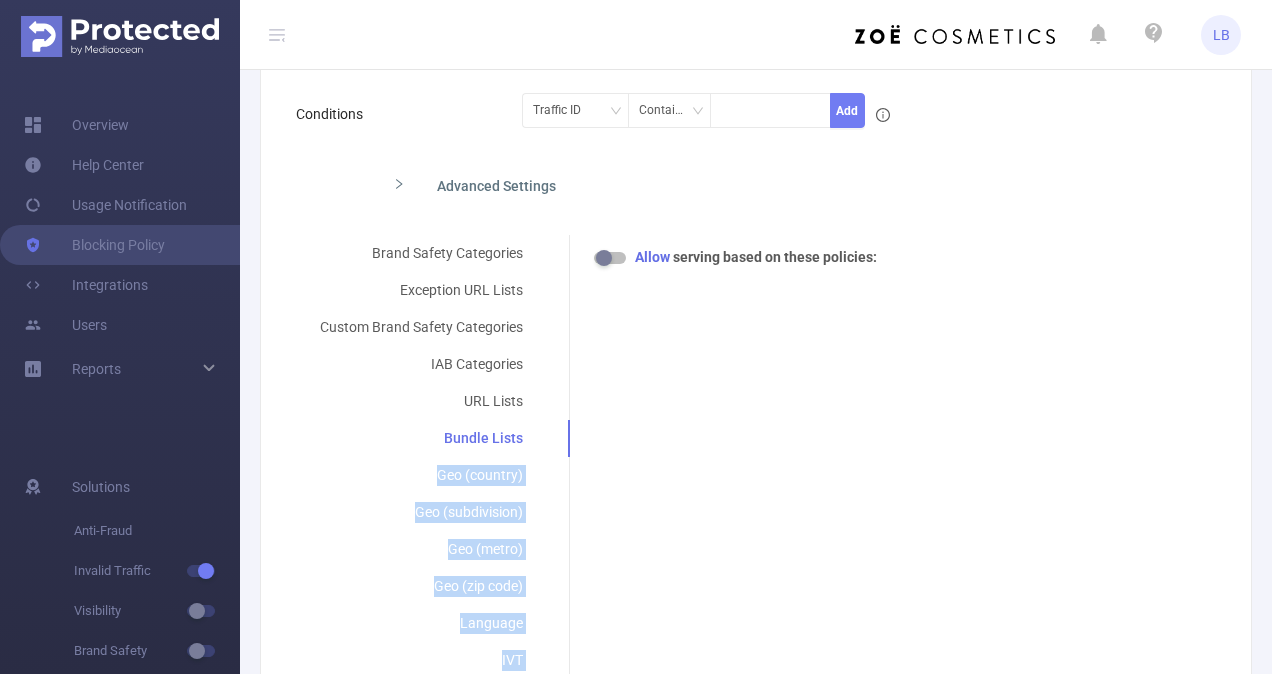 drag, startPoint x: 567, startPoint y: 427, endPoint x: 565, endPoint y: 456, distance: 29.068884 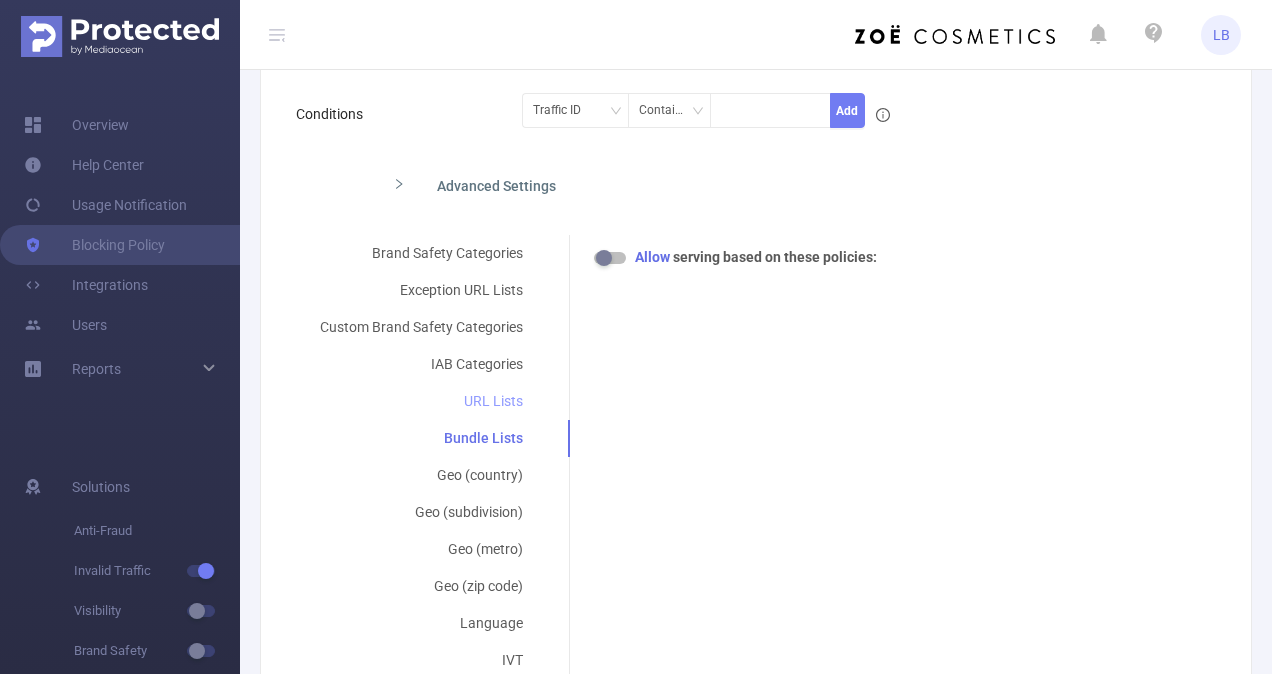 click on "URL Lists" at bounding box center [421, 401] 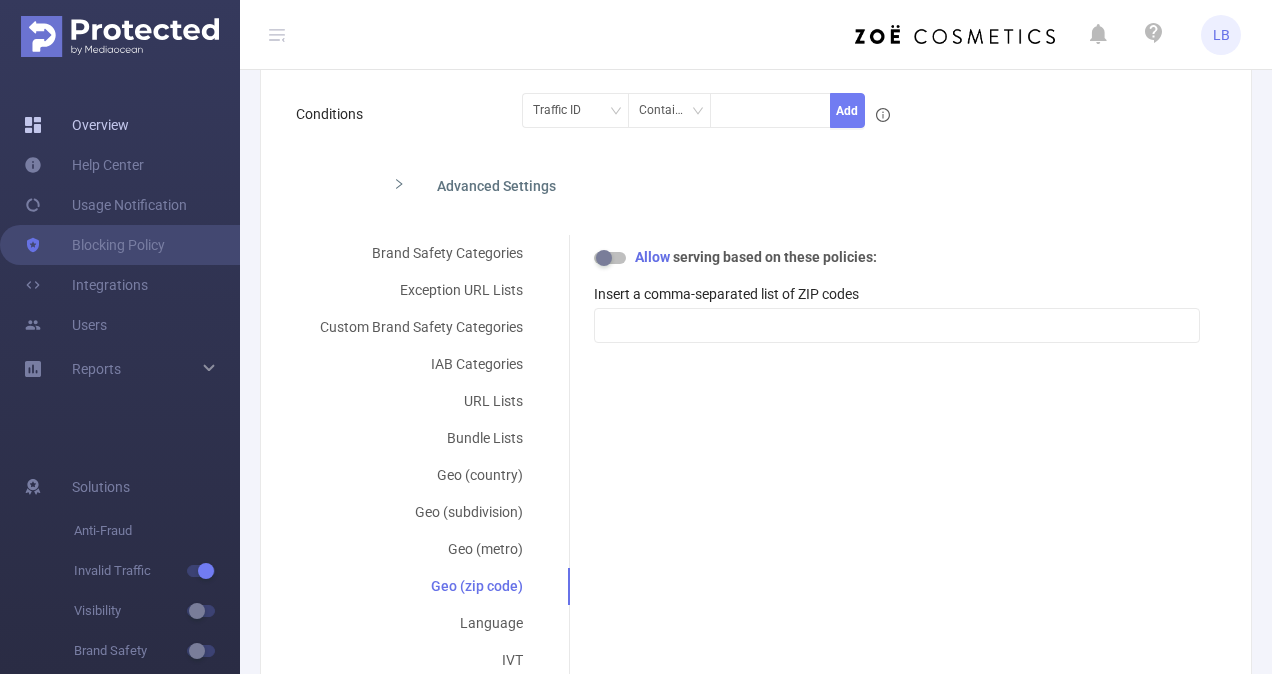click on "Overview" at bounding box center (76, 125) 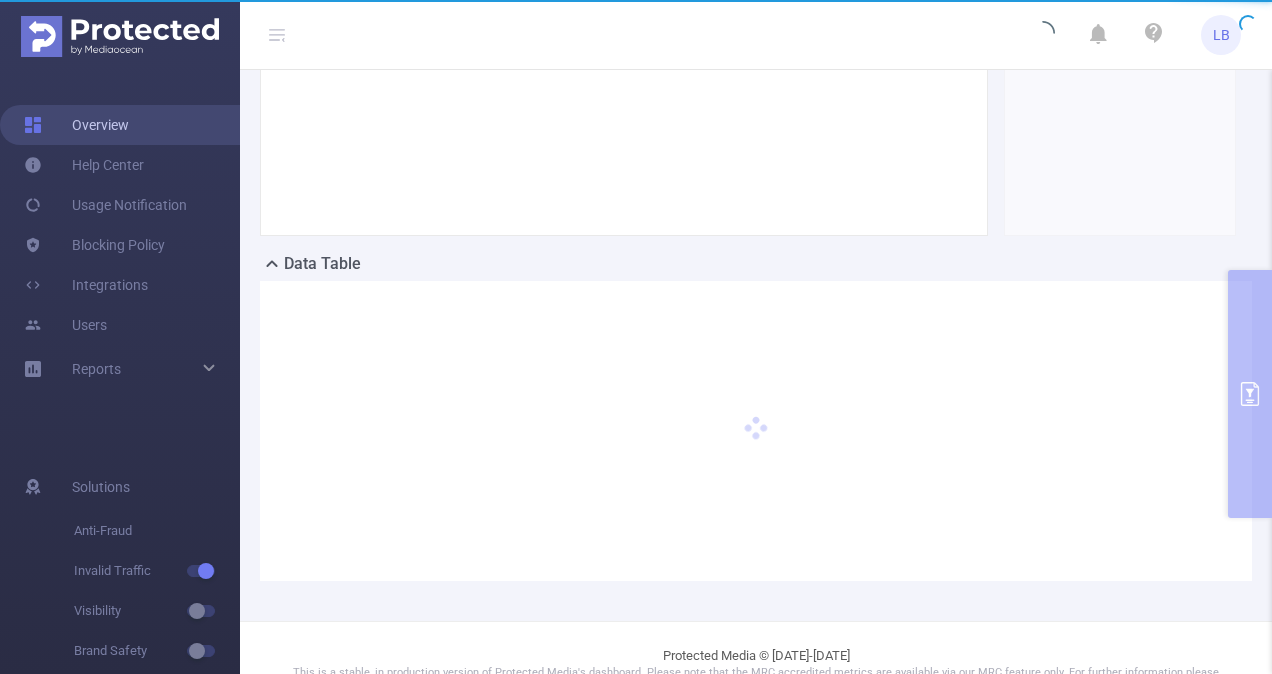 scroll, scrollTop: 0, scrollLeft: 0, axis: both 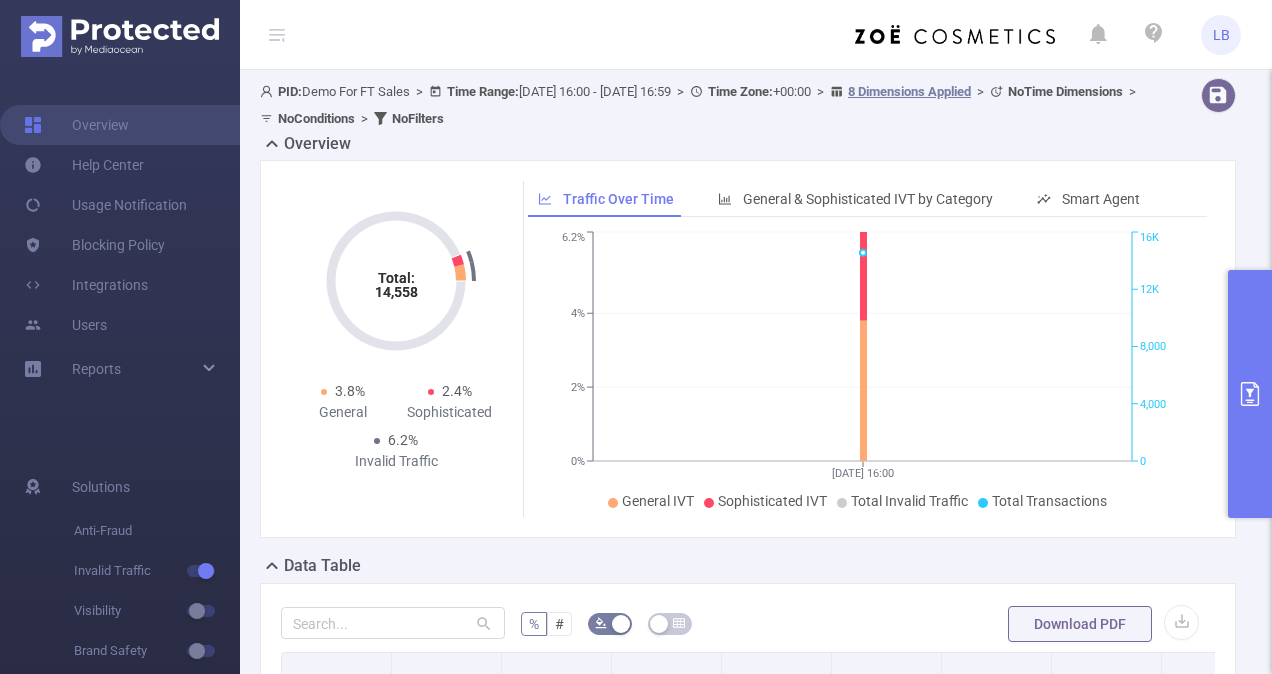 click at bounding box center [1250, 394] 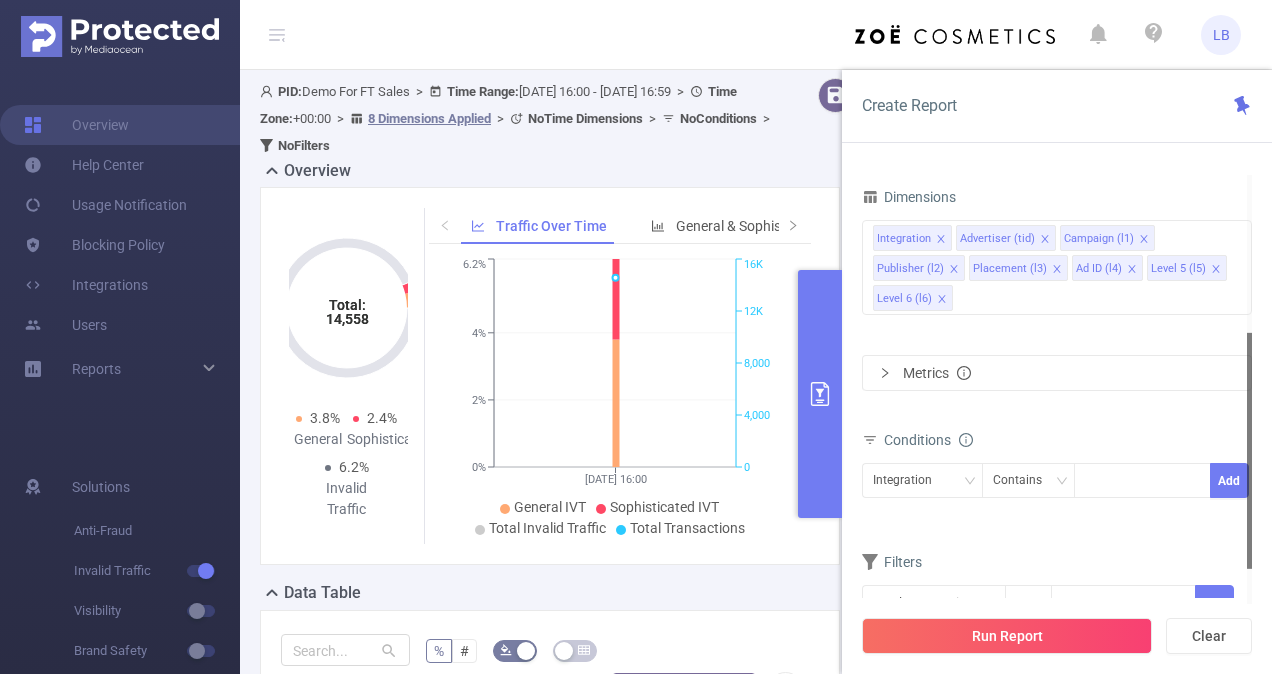 drag, startPoint x: 1250, startPoint y: 266, endPoint x: 1248, endPoint y: 428, distance: 162.01234 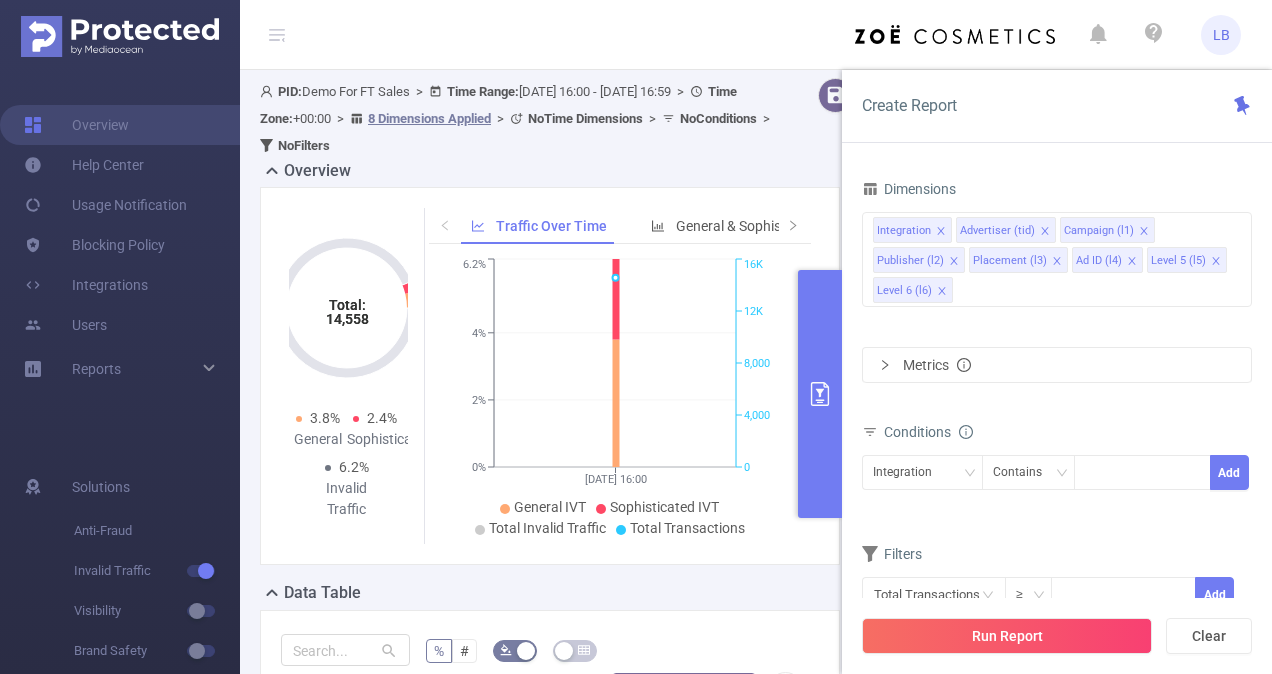 click on "Metrics" at bounding box center (1057, 365) 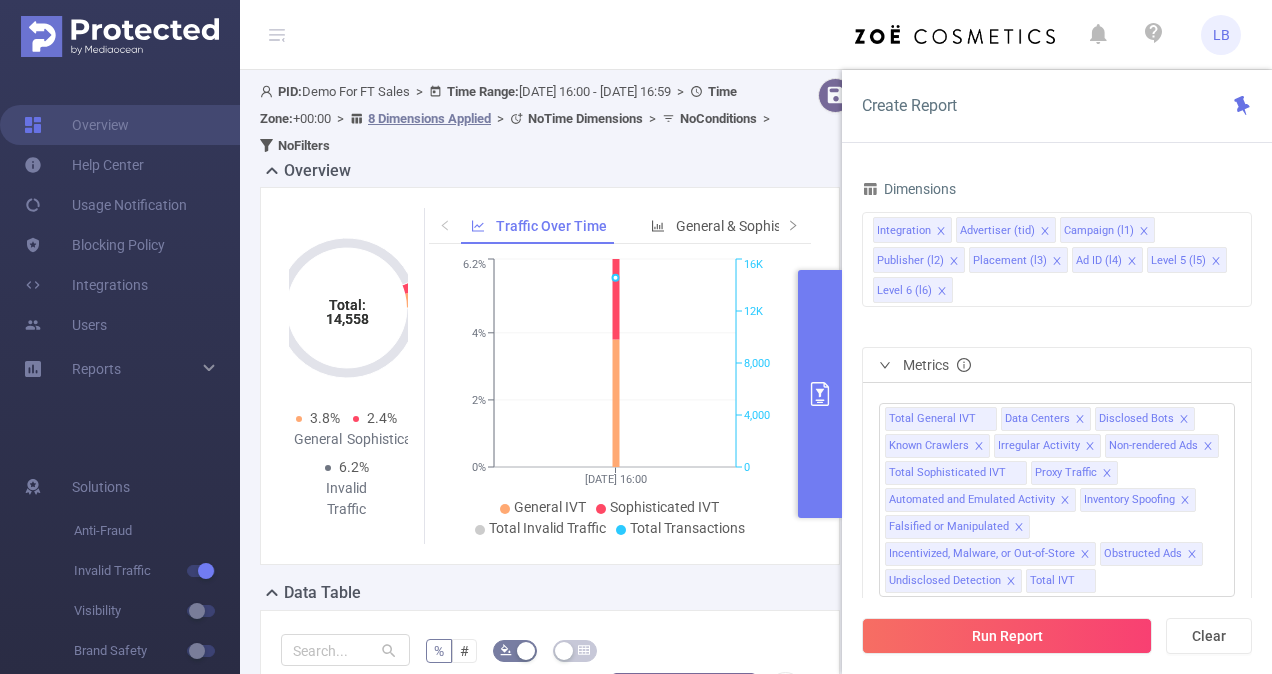 click 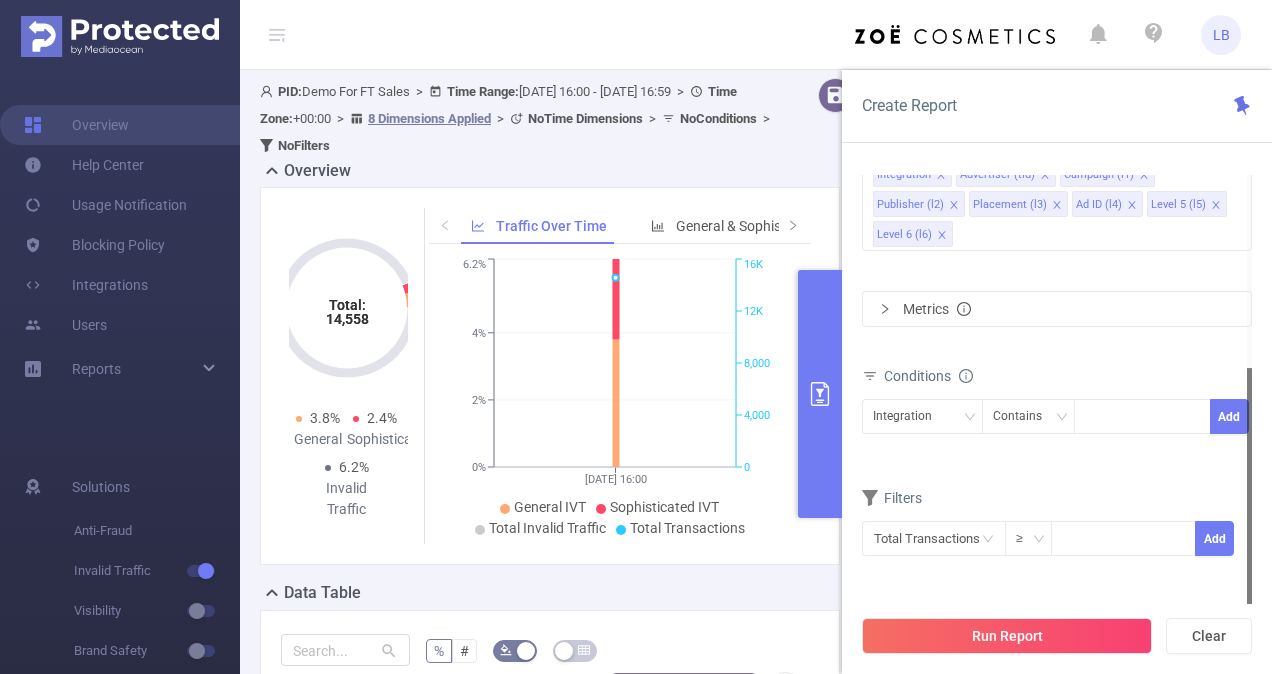 drag, startPoint x: 1247, startPoint y: 385, endPoint x: 1251, endPoint y: 481, distance: 96.0833 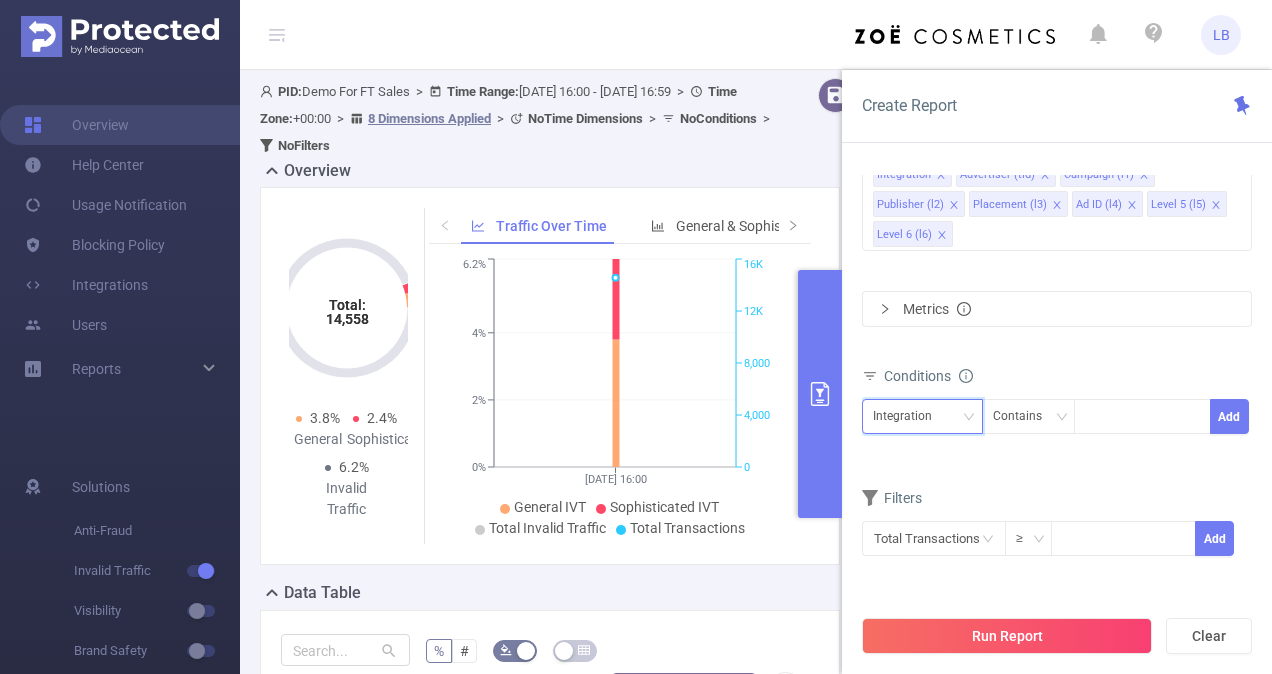 click 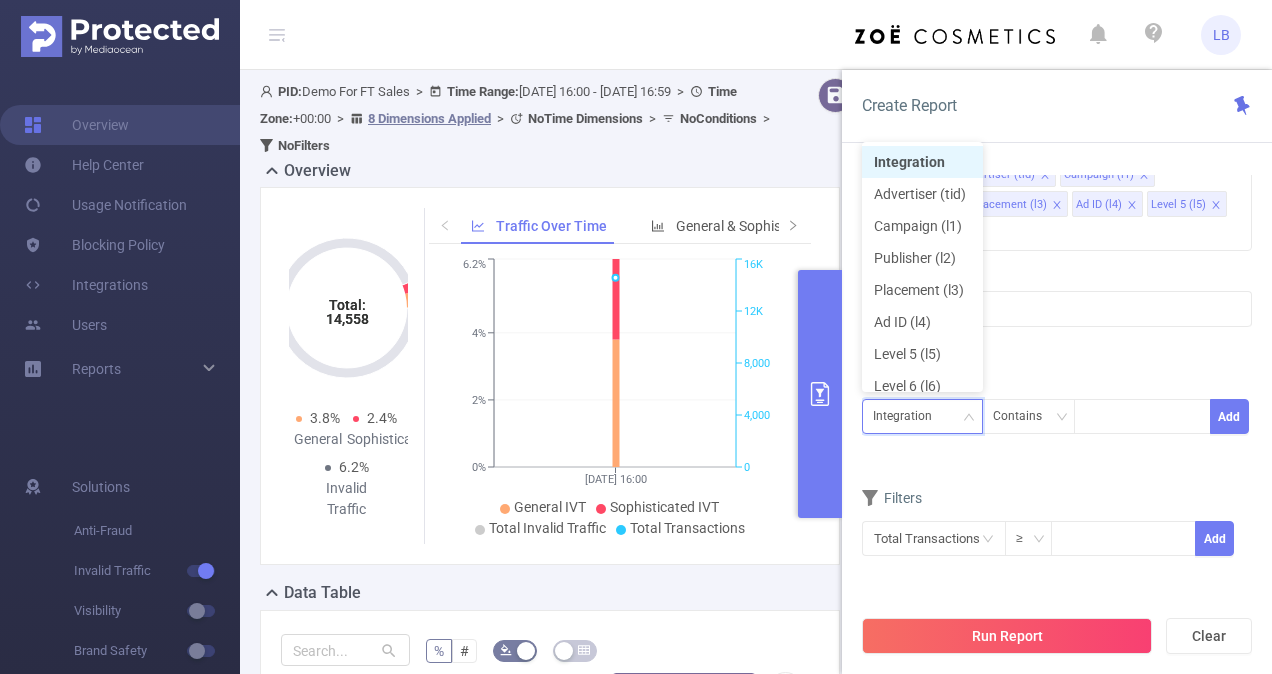 click 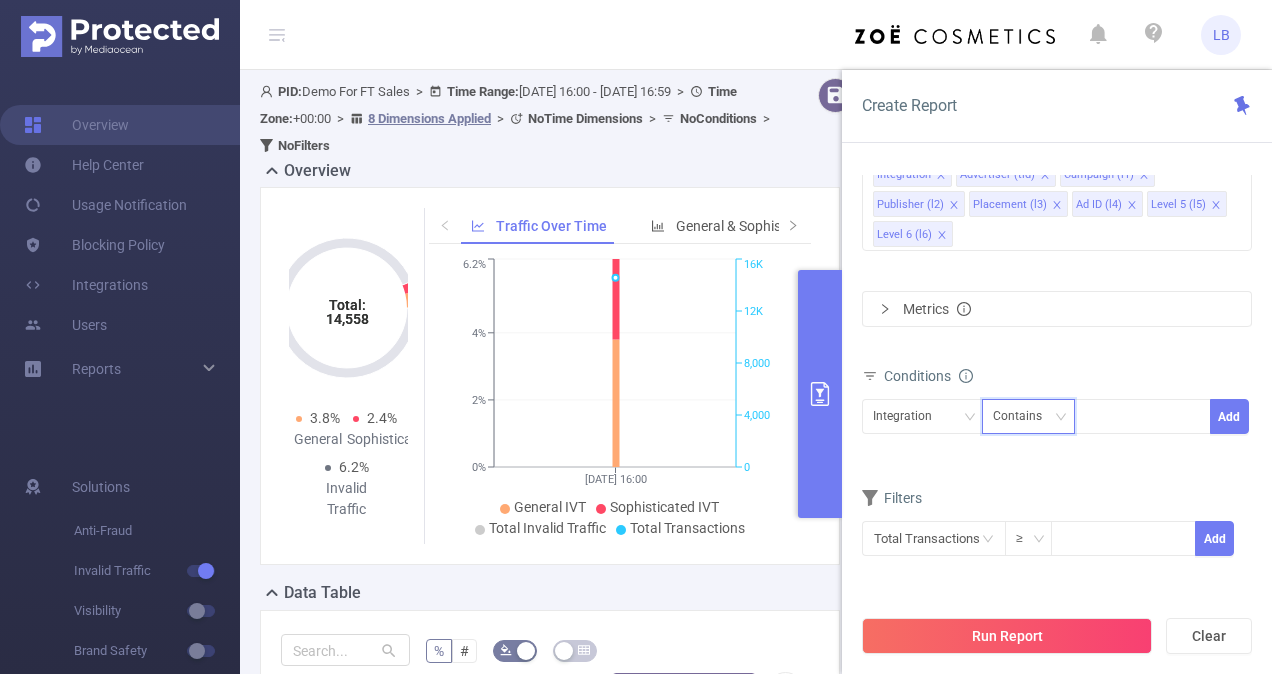 click on "Contains" at bounding box center (1024, 416) 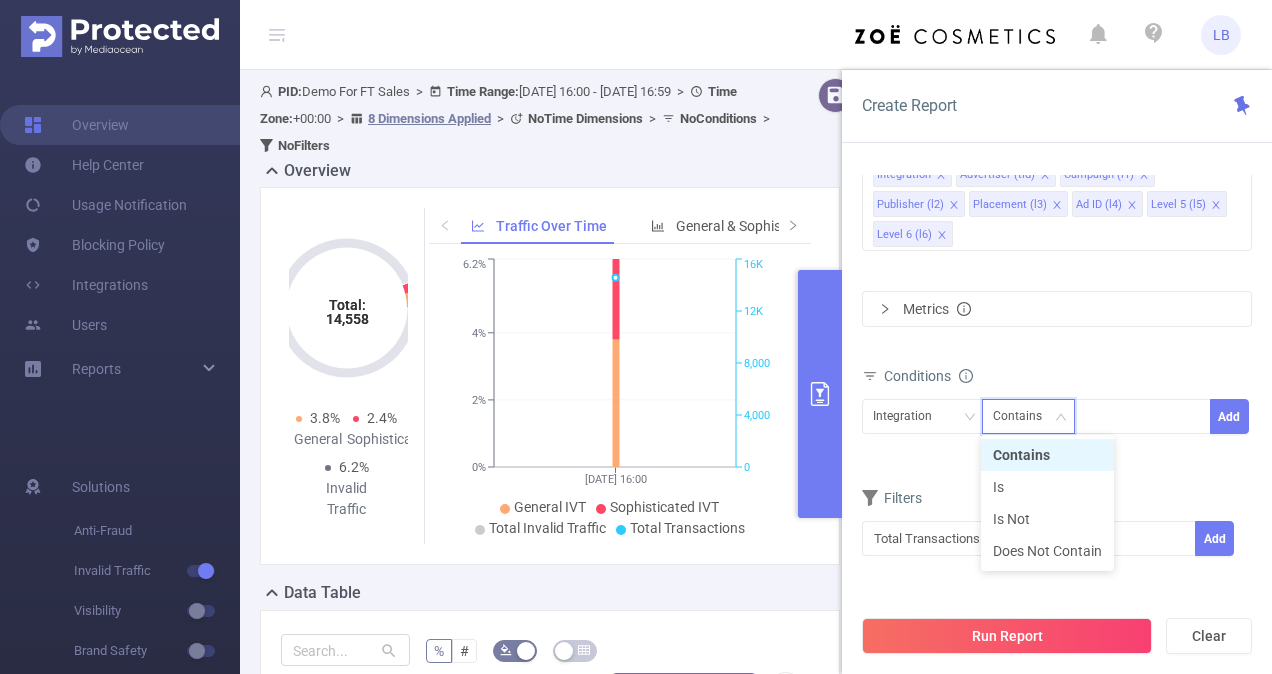 click on "Contains" at bounding box center (1024, 416) 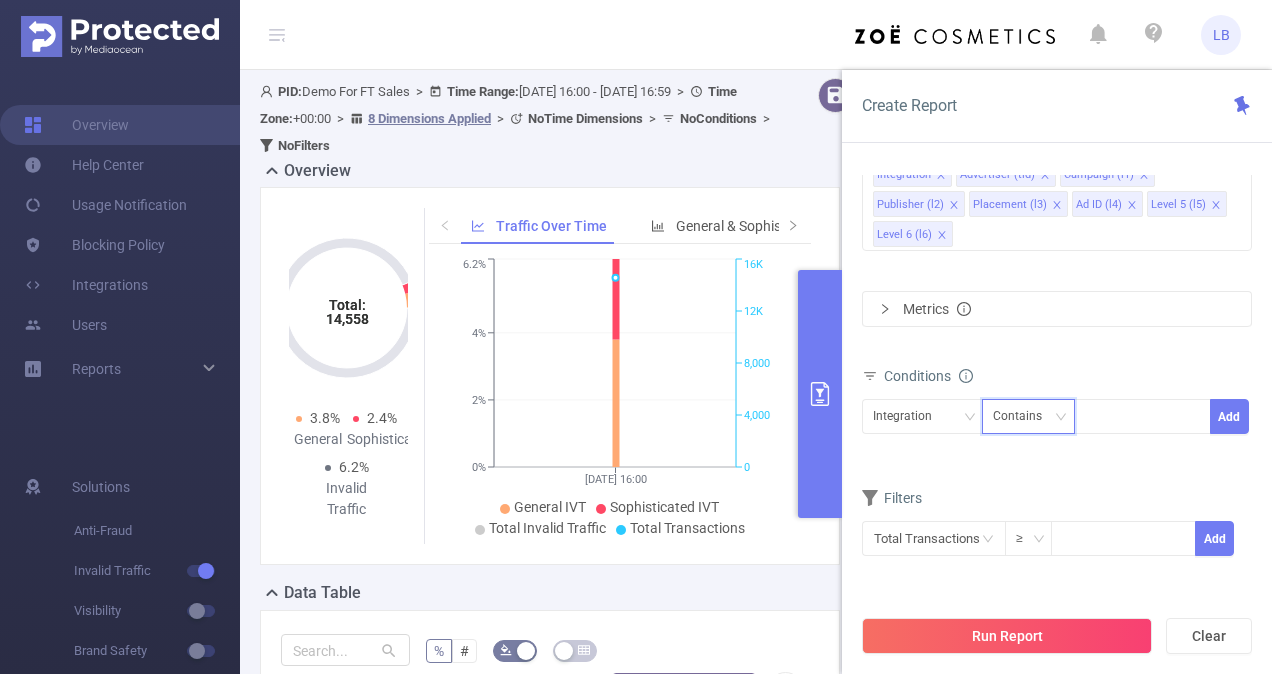 click 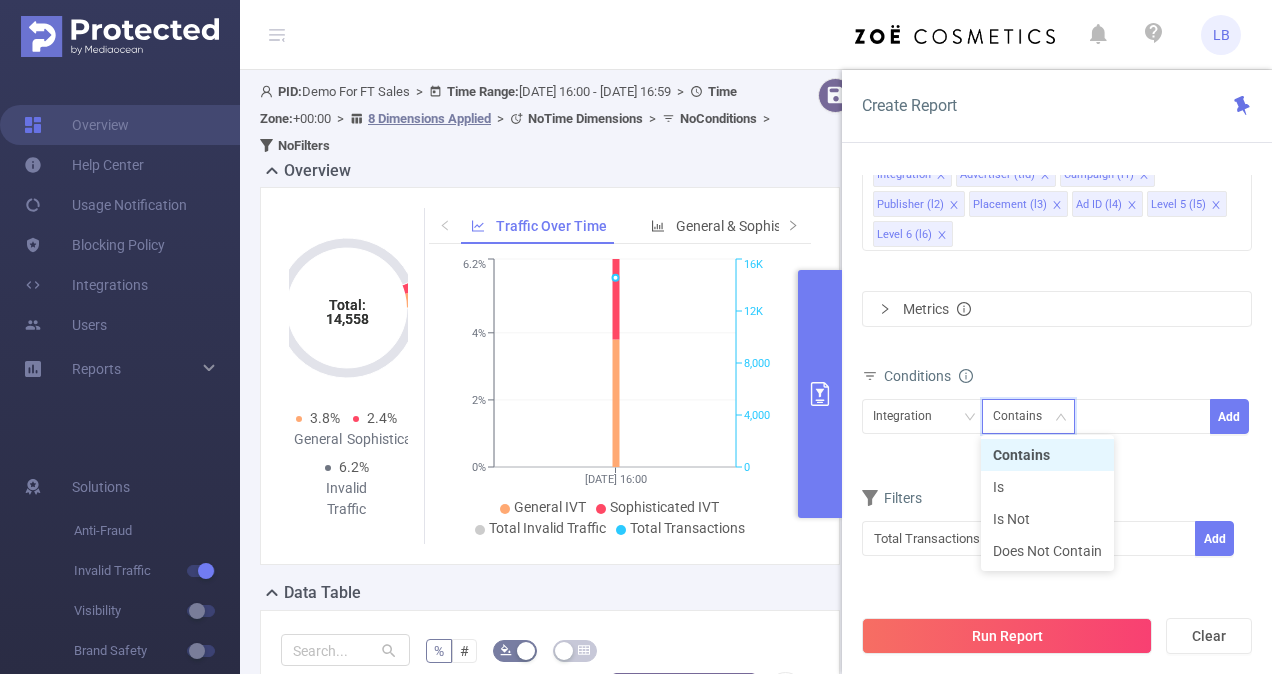 click 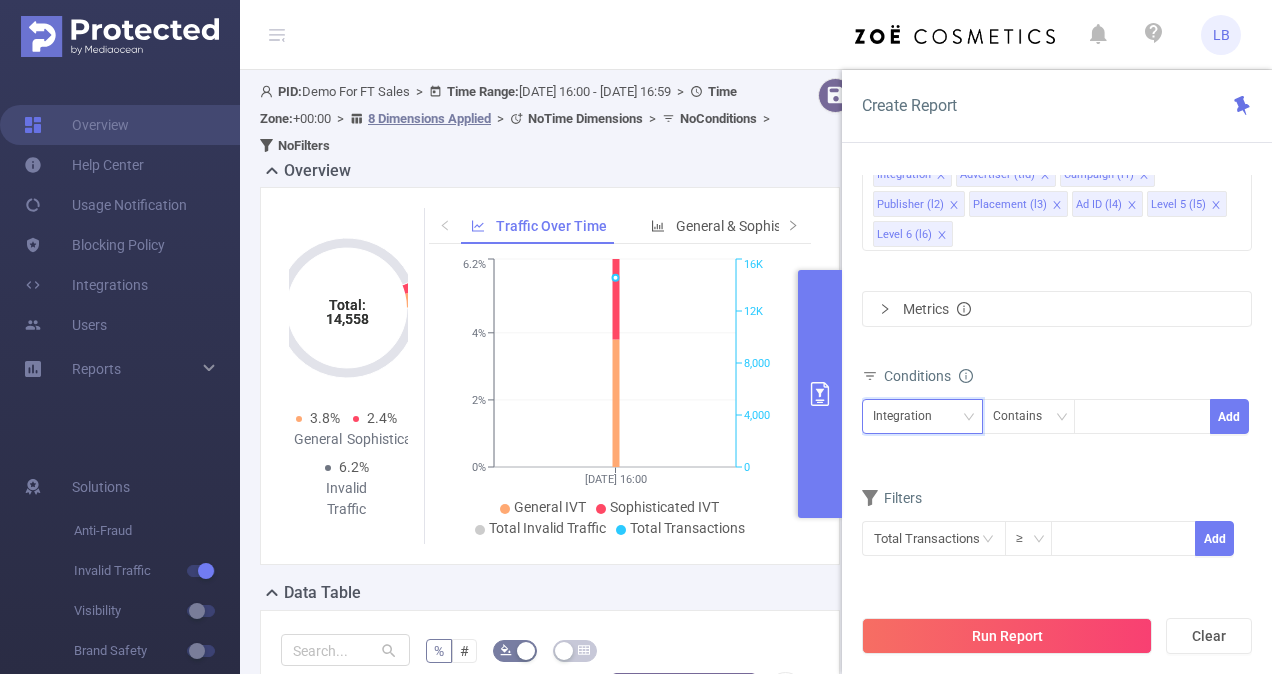 click 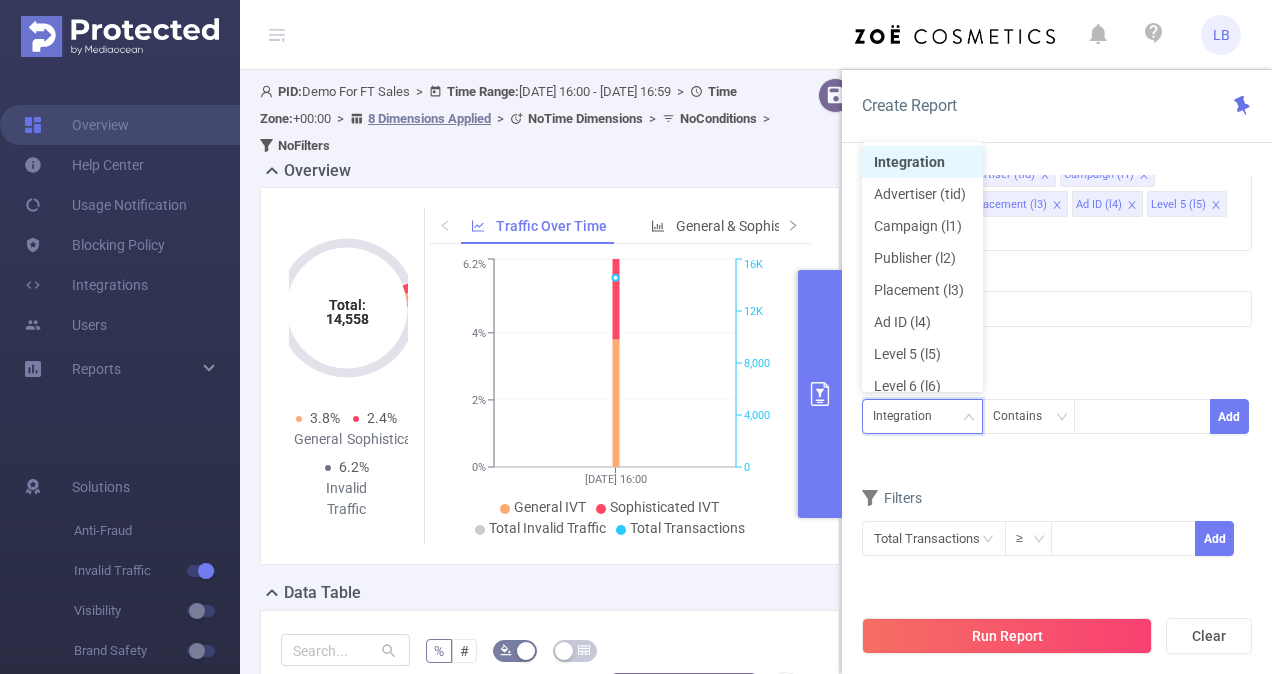 scroll, scrollTop: 14, scrollLeft: 0, axis: vertical 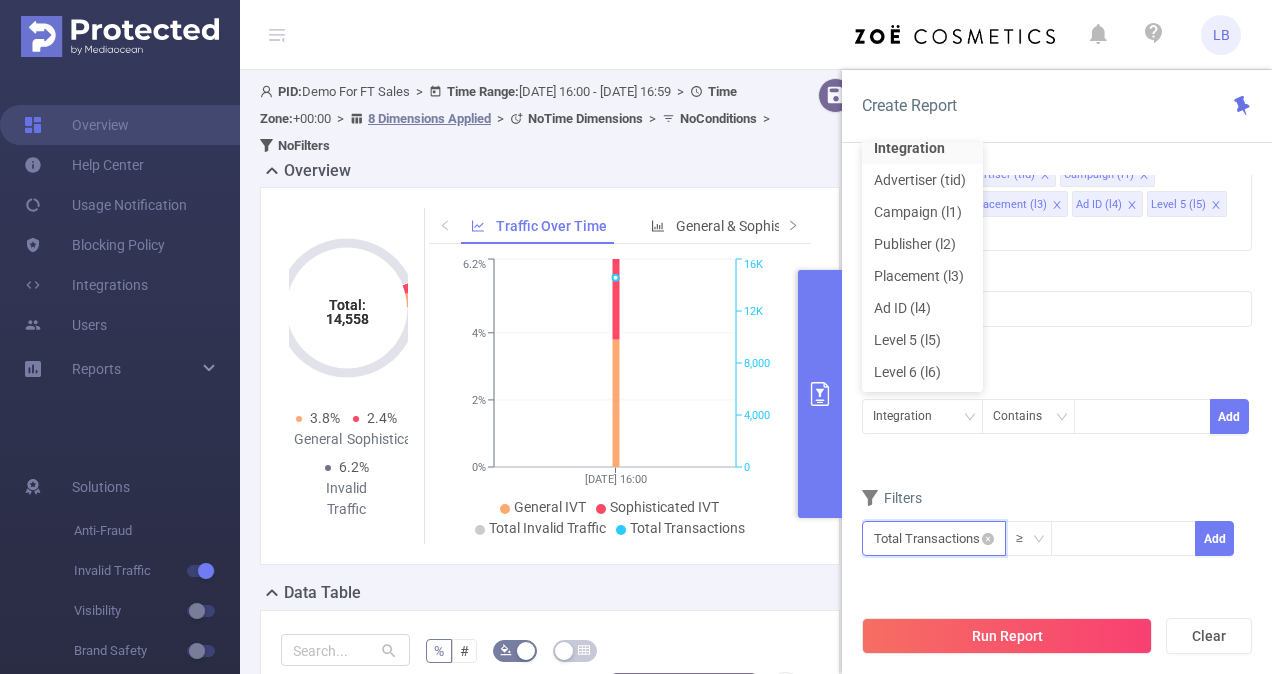 click at bounding box center (934, 538) 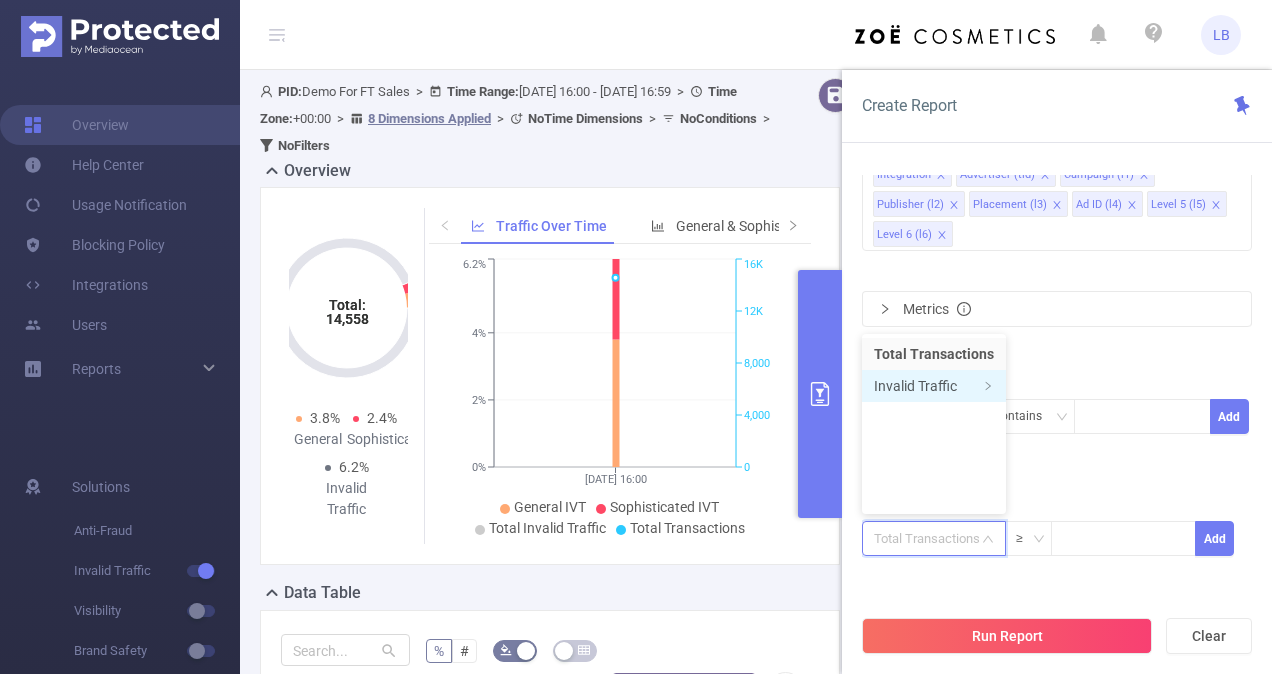 click 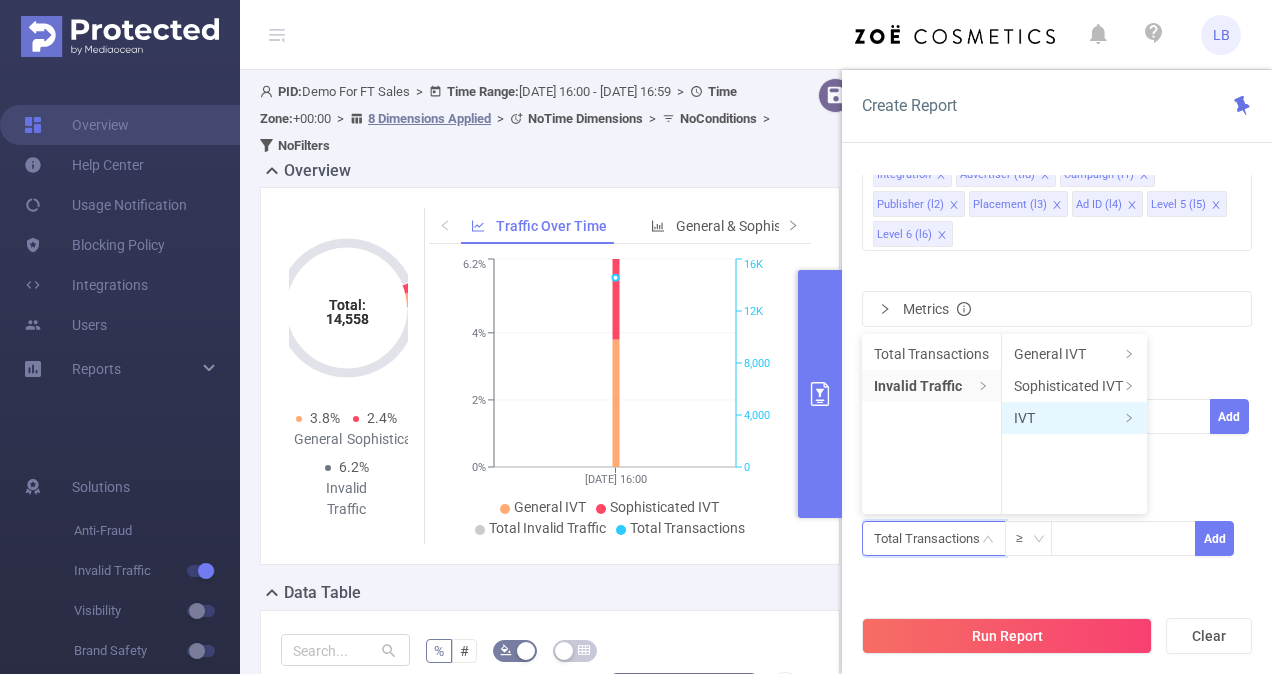 click on "IVT" at bounding box center (1074, 418) 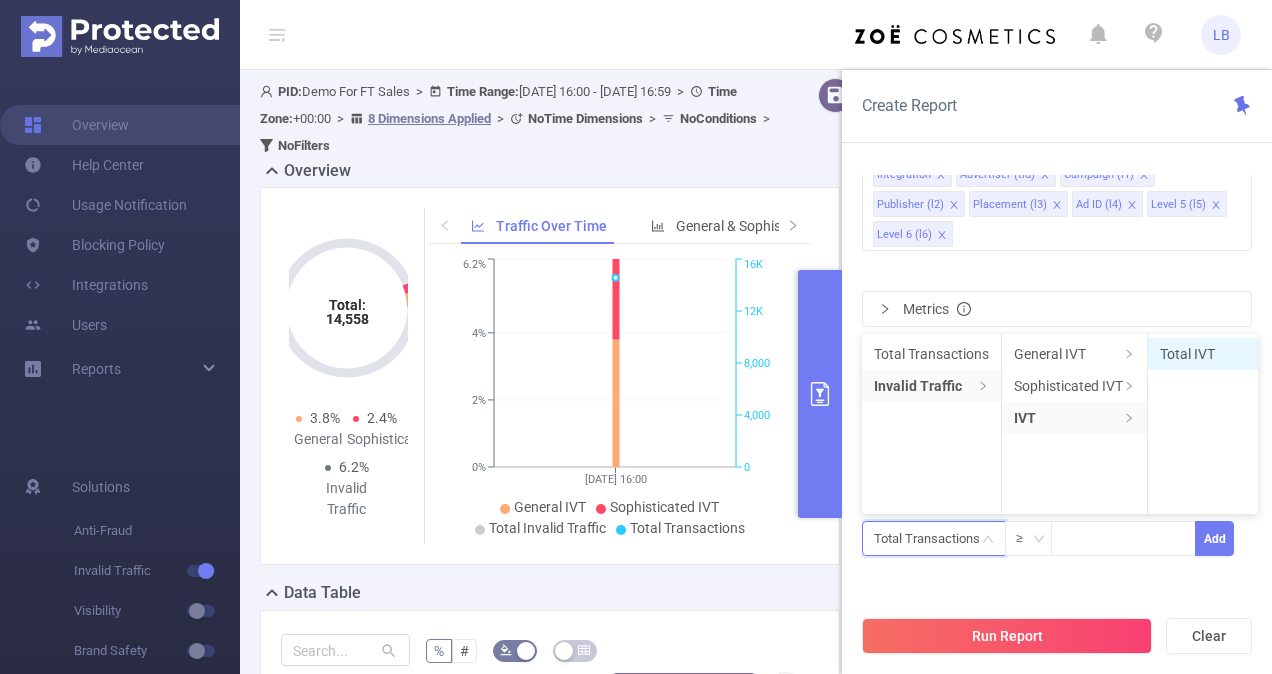 click on "Total IVT" at bounding box center (1203, 354) 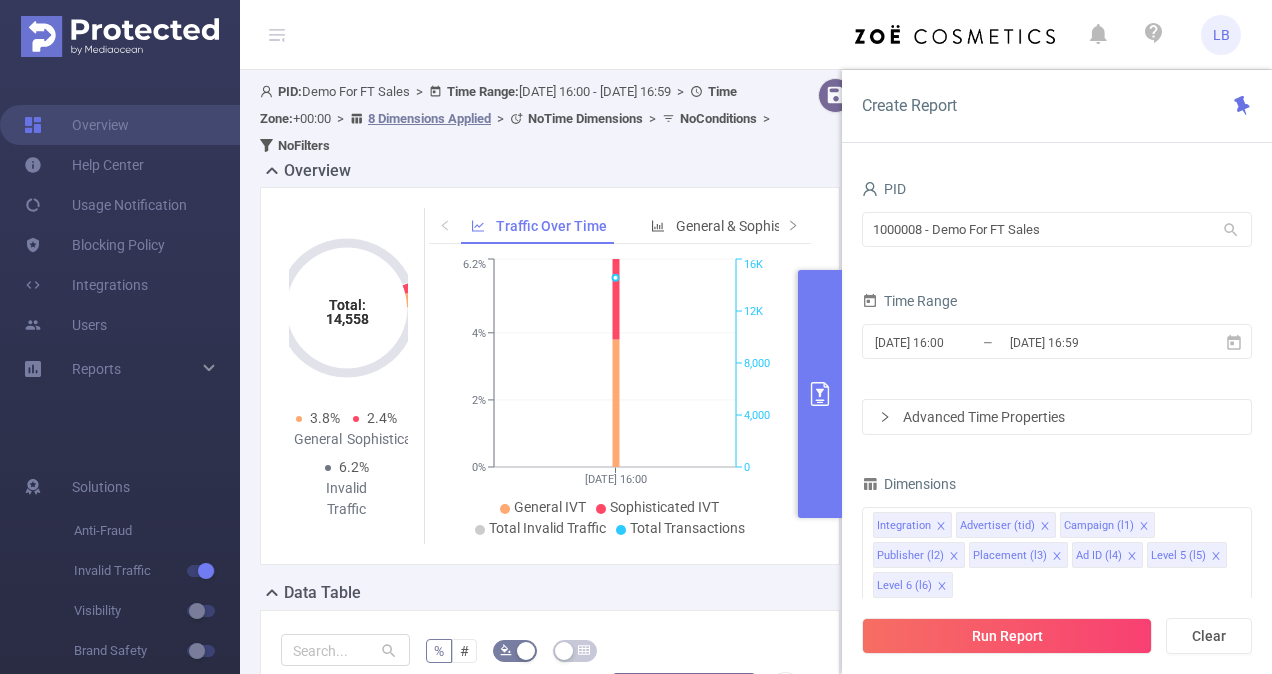 drag, startPoint x: 1250, startPoint y: 478, endPoint x: 1227, endPoint y: 286, distance: 193.3727 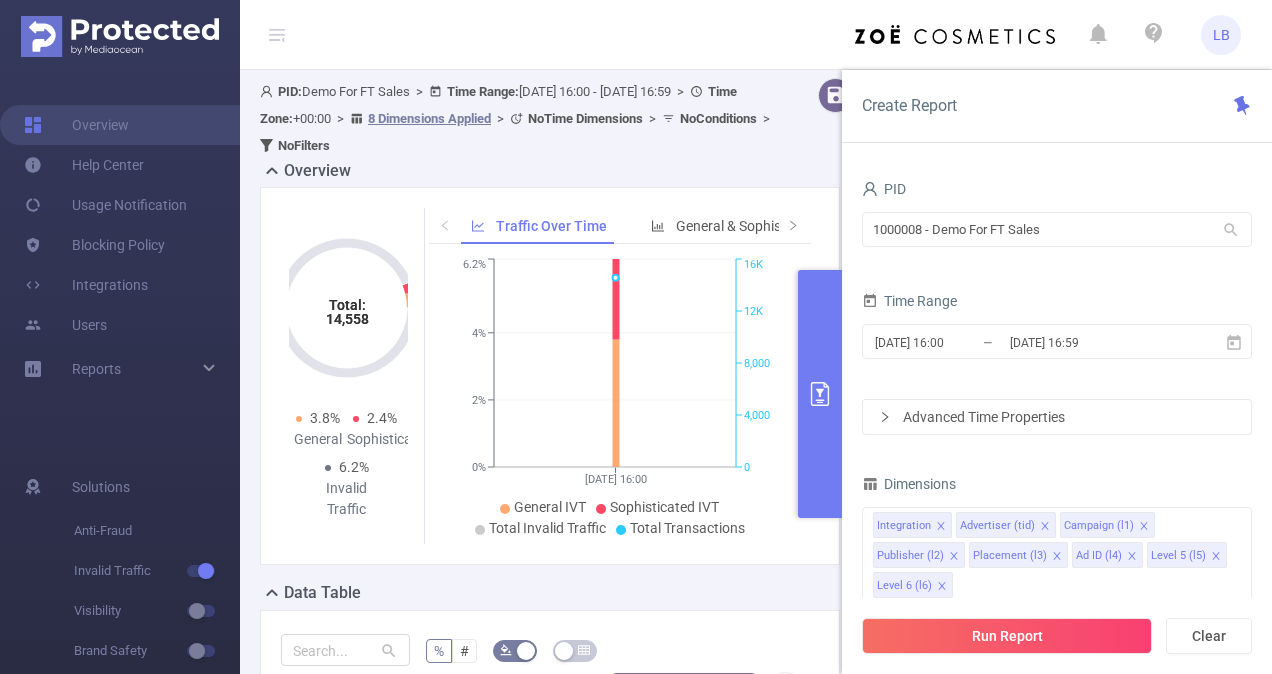 click on "PID 1000008 - Demo For FT Sales 1000008 - Demo For FT Sales      Time Range [DATE] 16:00   _   [DATE] 16:59 Advanced Time Properties    Dimensions Integration Advertiser (tid) Campaign (l1) Publisher (l2) Placement (l3) Ad ID (l4) Level 5 (l5) Level 6 (l6)   Metrics Total General IVT Data Centers Disclosed Bots Known Crawlers Irregular Activity Non-rendered Ads Total Sophisticated IVT Proxy Traffic Automated and Emulated Activity Inventory Spoofing Falsified or Manipulated Incentivized, Malware, or Out-of-Store Obstructed Ads Undisclosed Detection Total IVT      Conditions  Integration Contains   Add    Filters Invalid Traffic / IVT / Total IVT % # 0% 100% Add" at bounding box center (1057, 389) 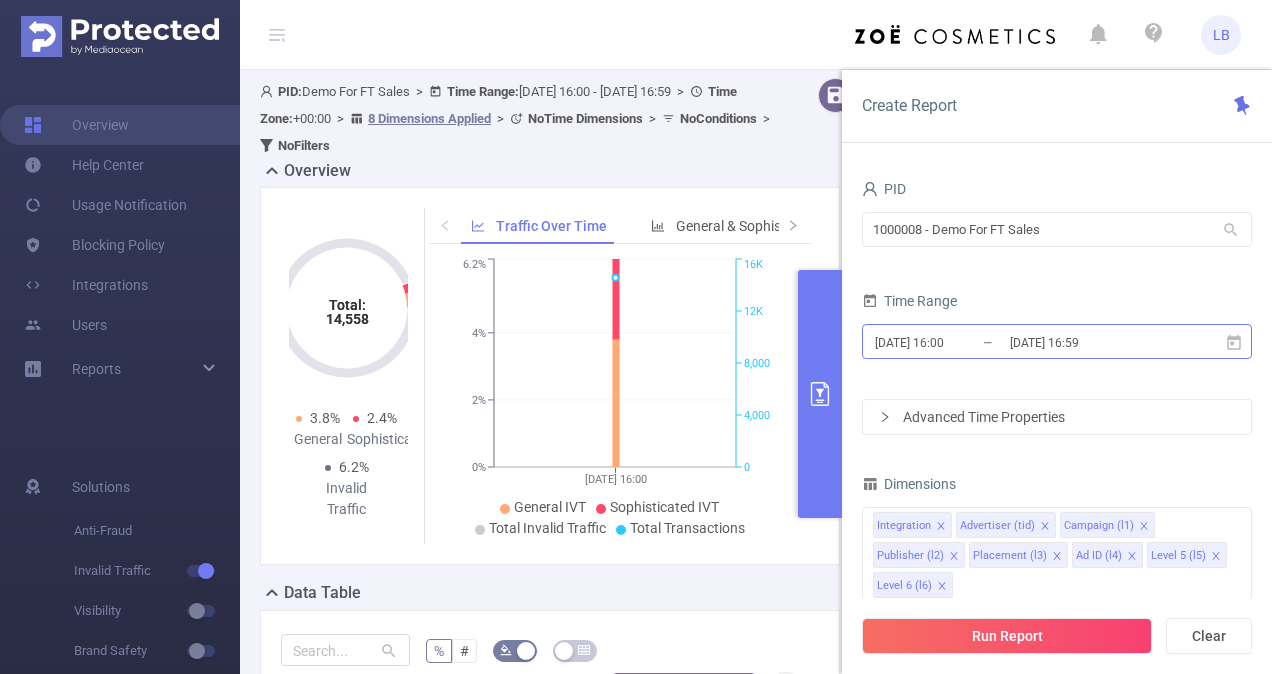 click on "[DATE] 16:59" at bounding box center [1089, 342] 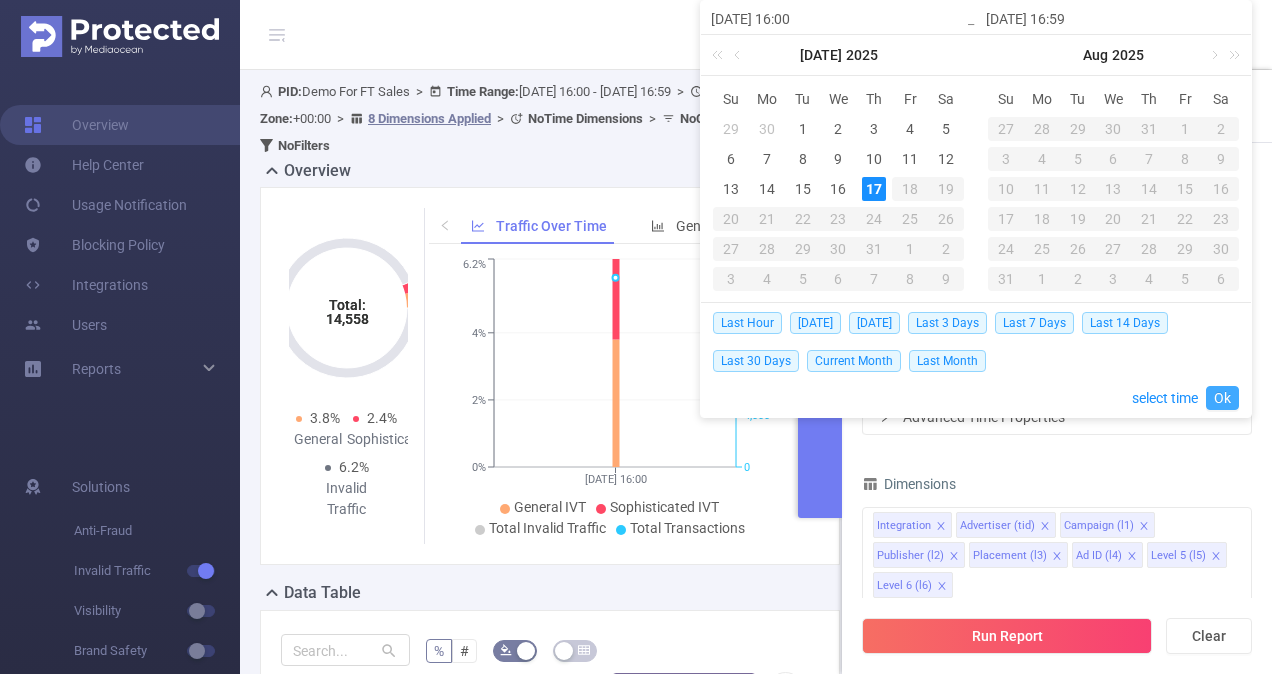 click on "Ok" at bounding box center (1222, 398) 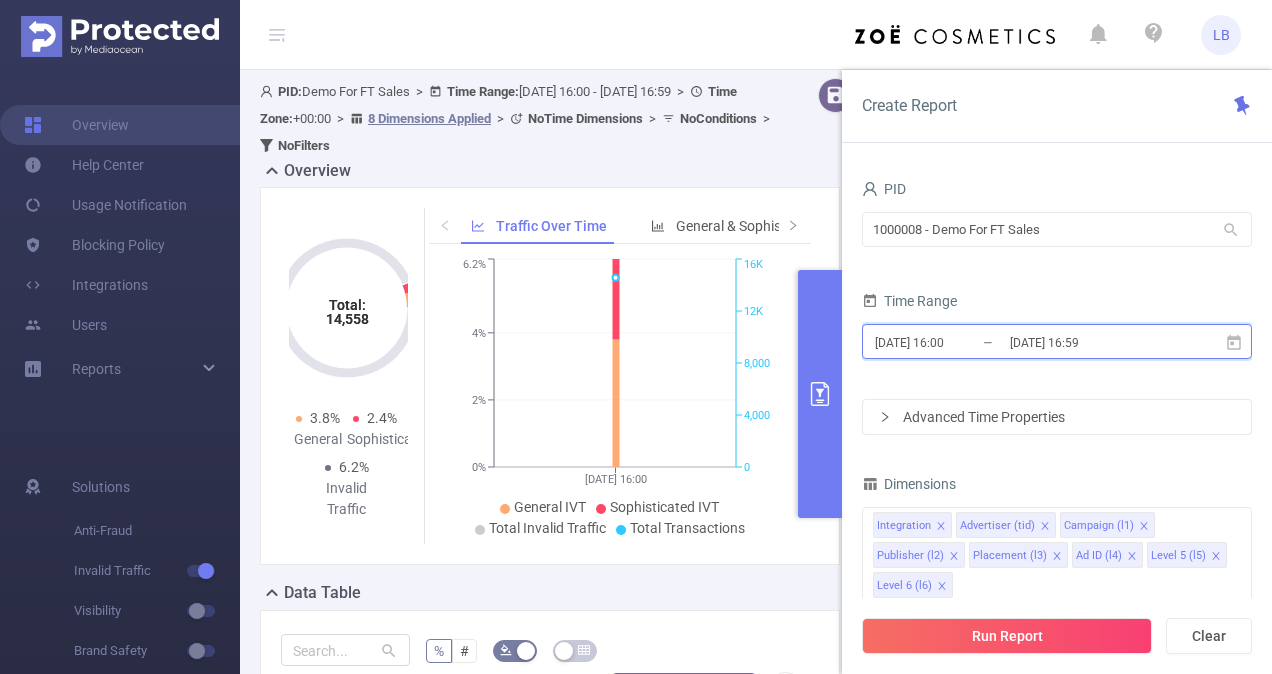 click 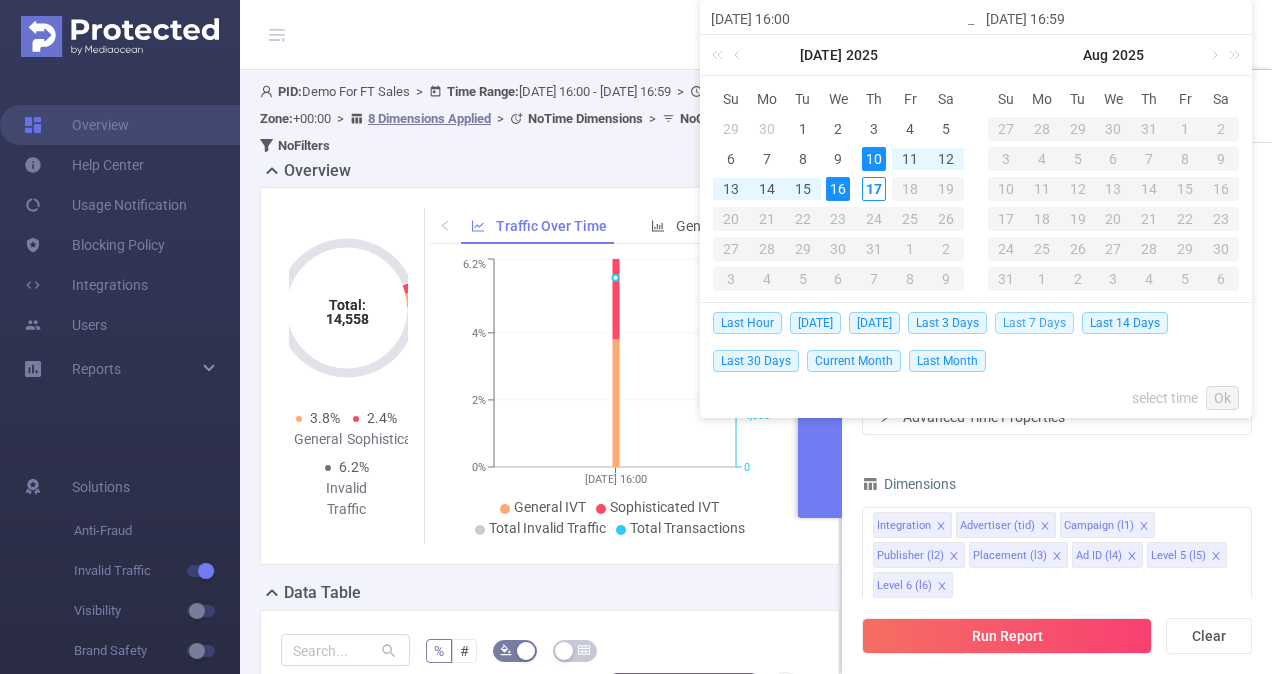 click on "Last 7 Days" at bounding box center (1034, 323) 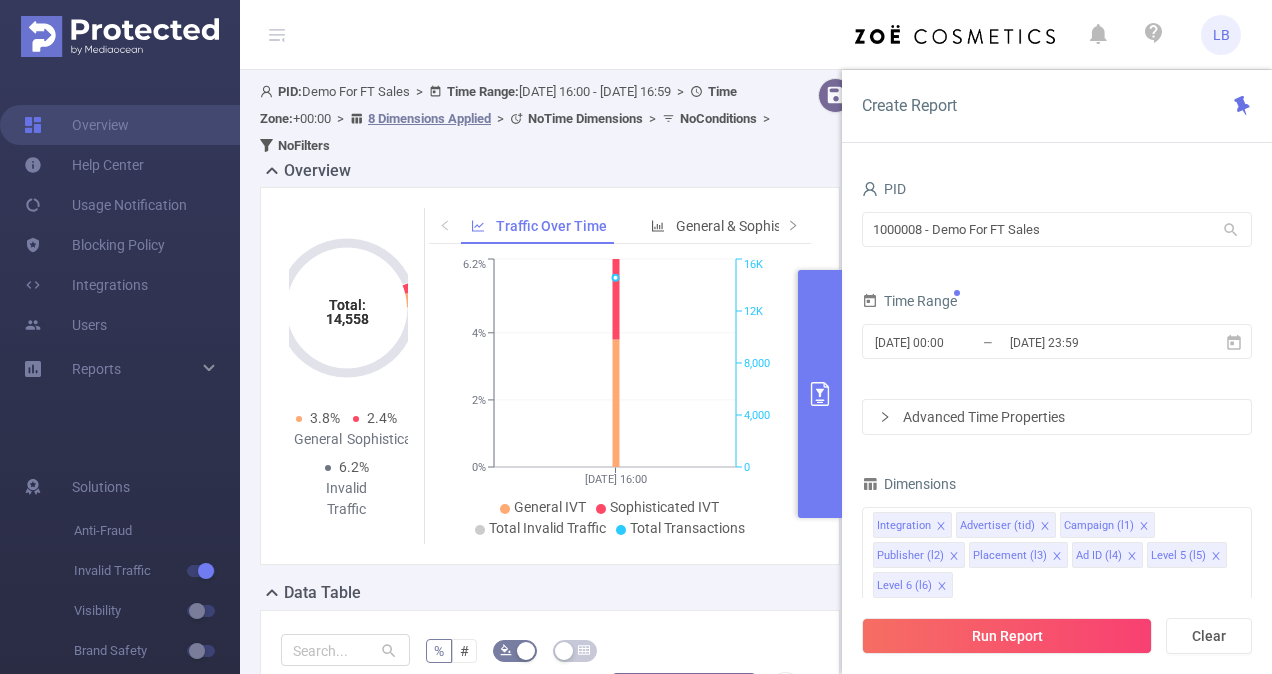 click 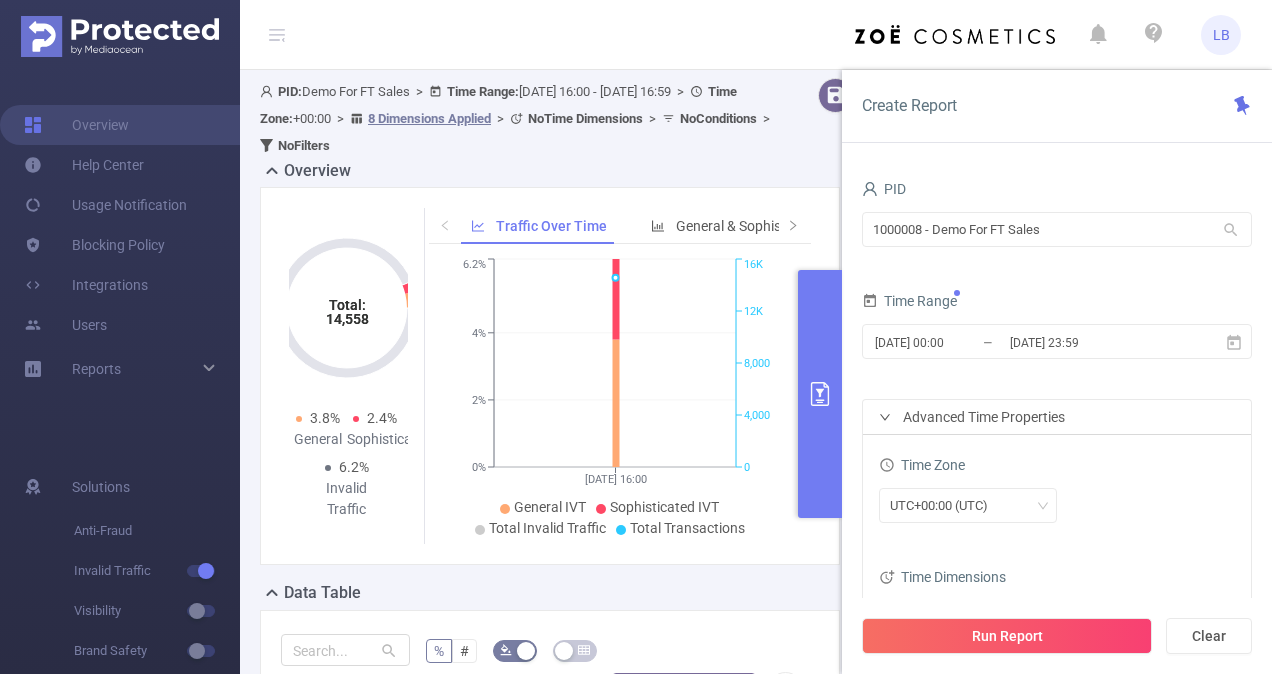 click 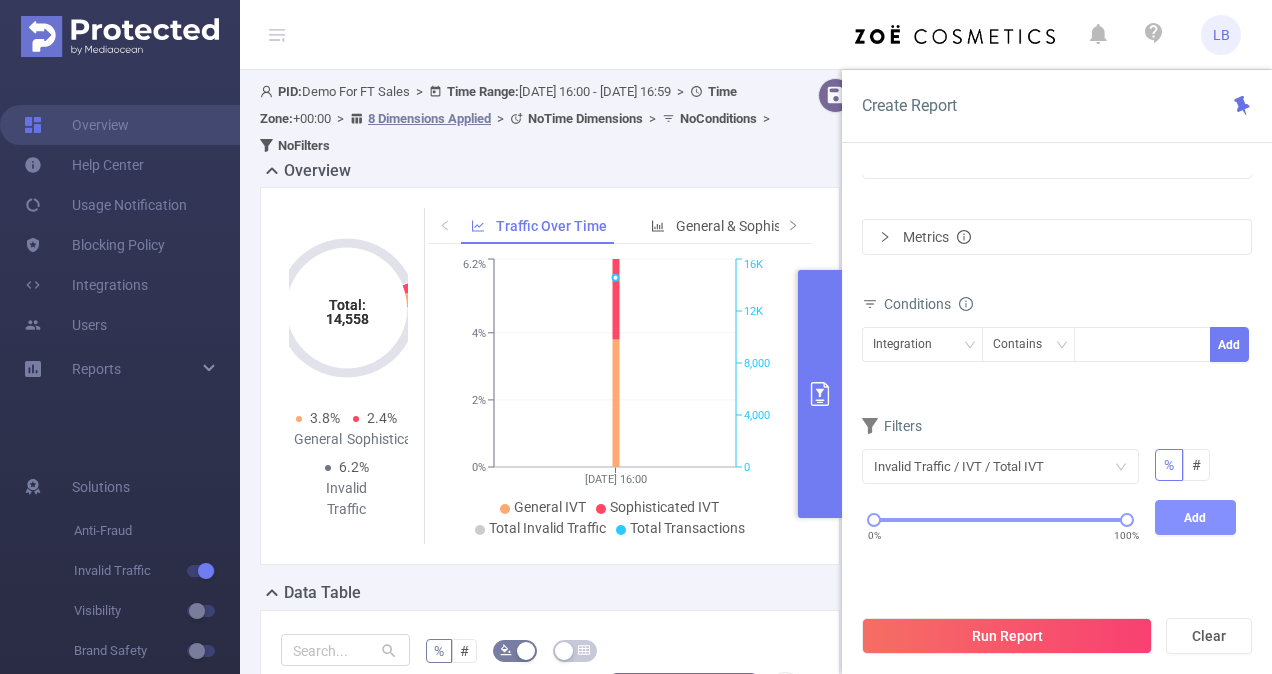 drag, startPoint x: 1251, startPoint y: 352, endPoint x: 1232, endPoint y: 564, distance: 212.84972 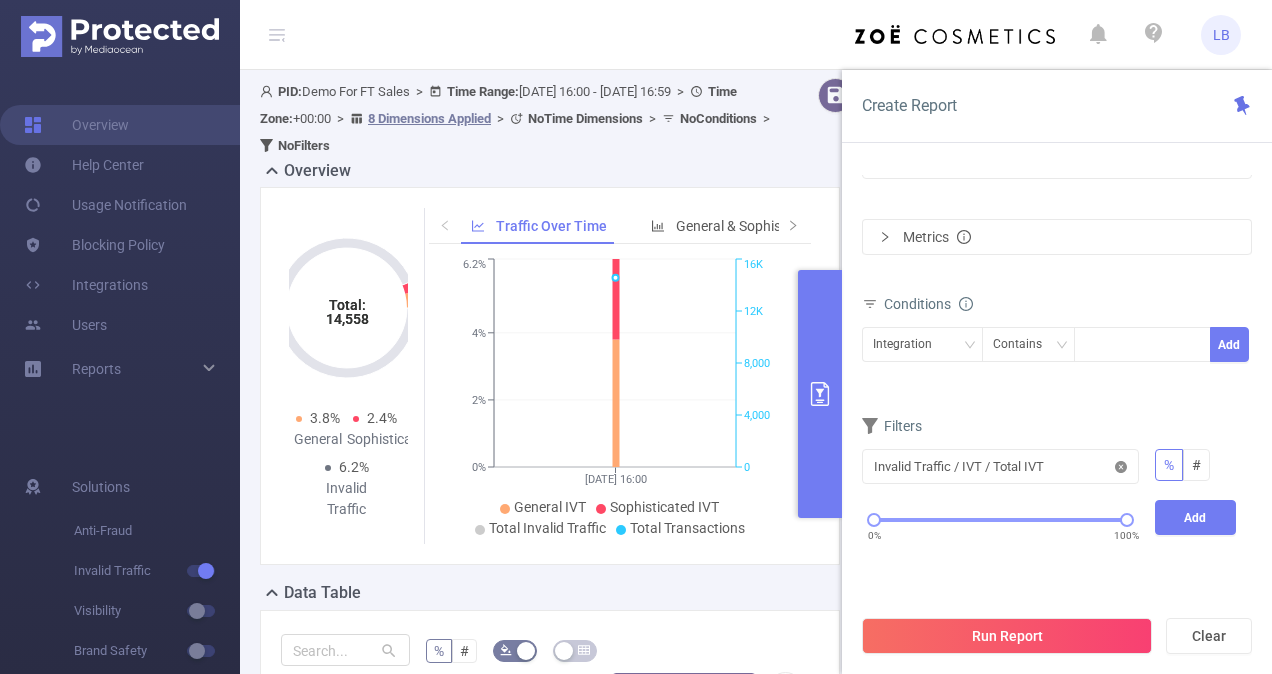 click 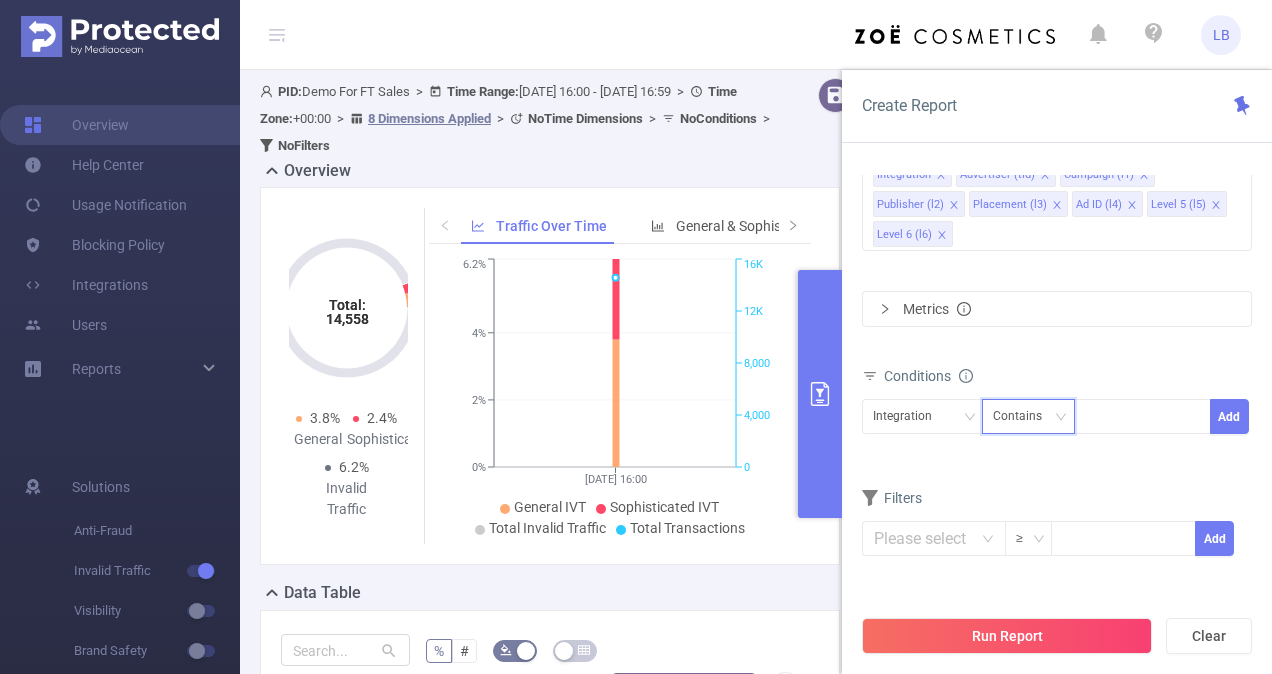 click on "Contains" at bounding box center (1024, 416) 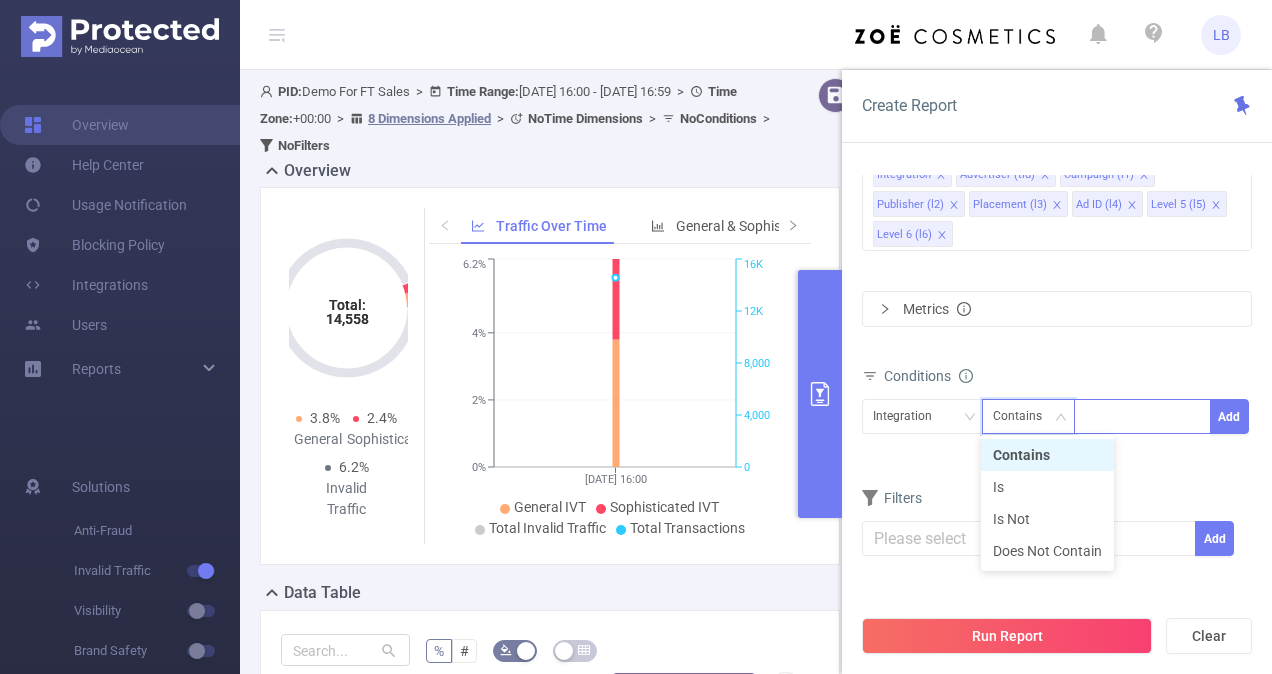 click at bounding box center [1142, 416] 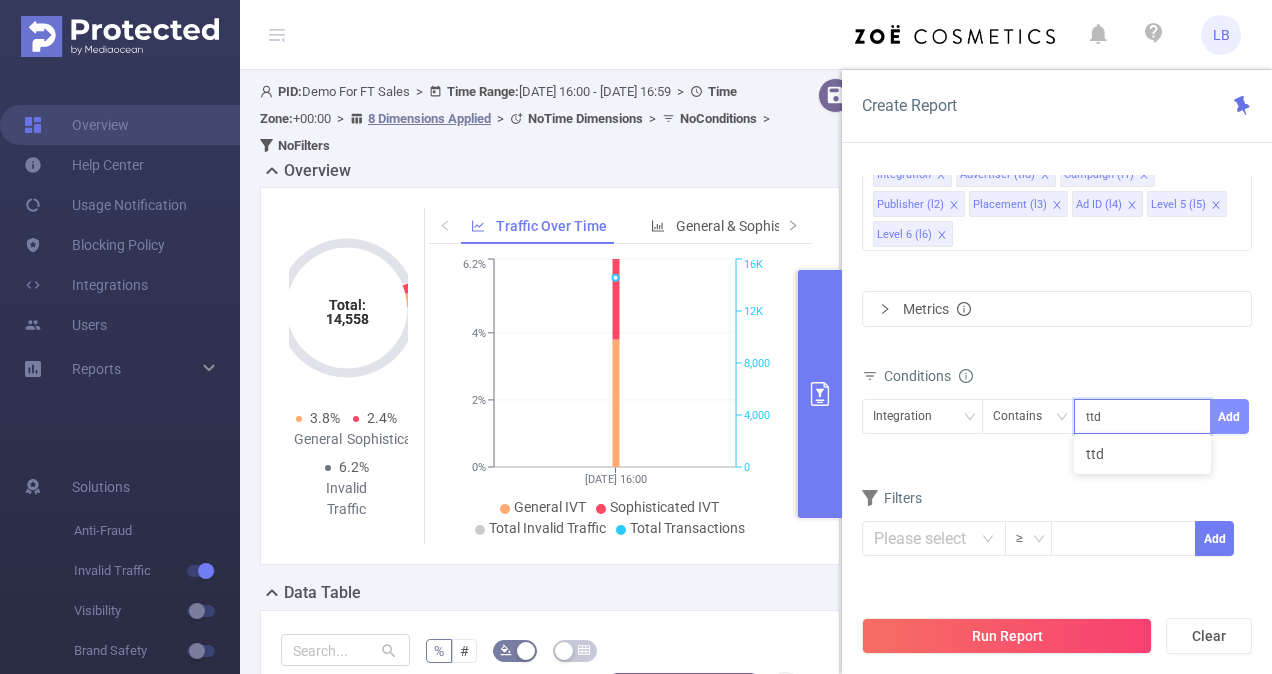 type on "ttd" 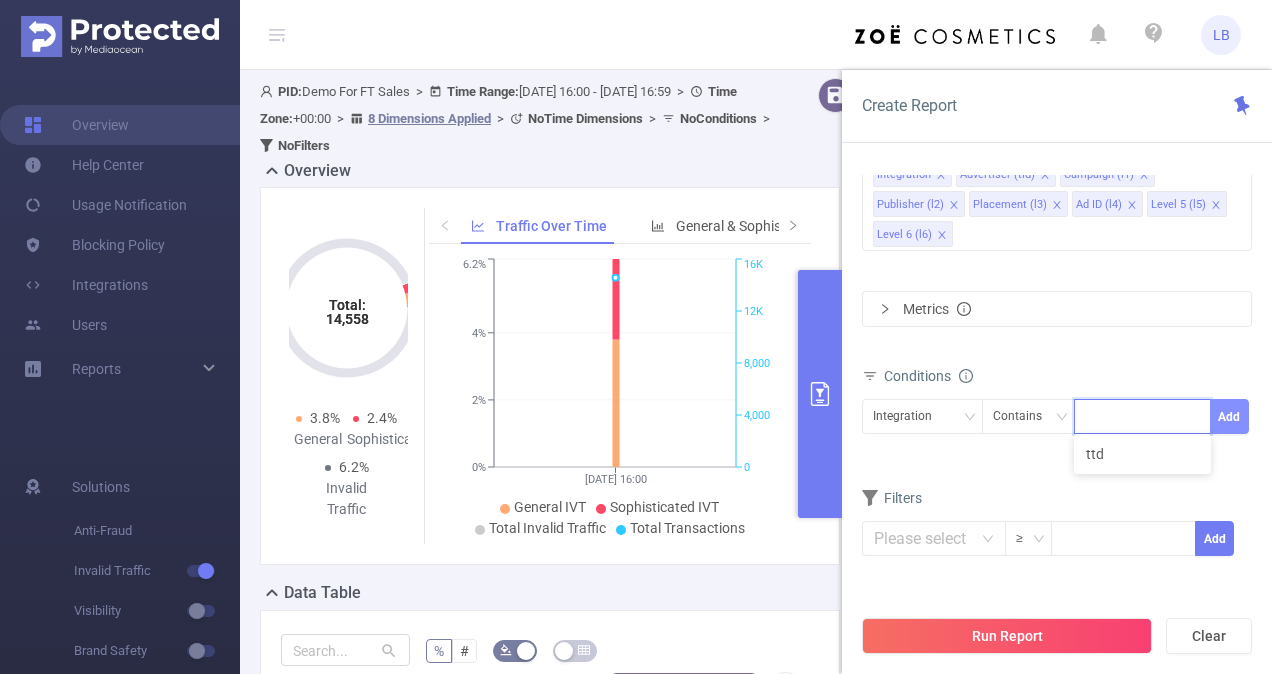 click on "Add" at bounding box center [1229, 416] 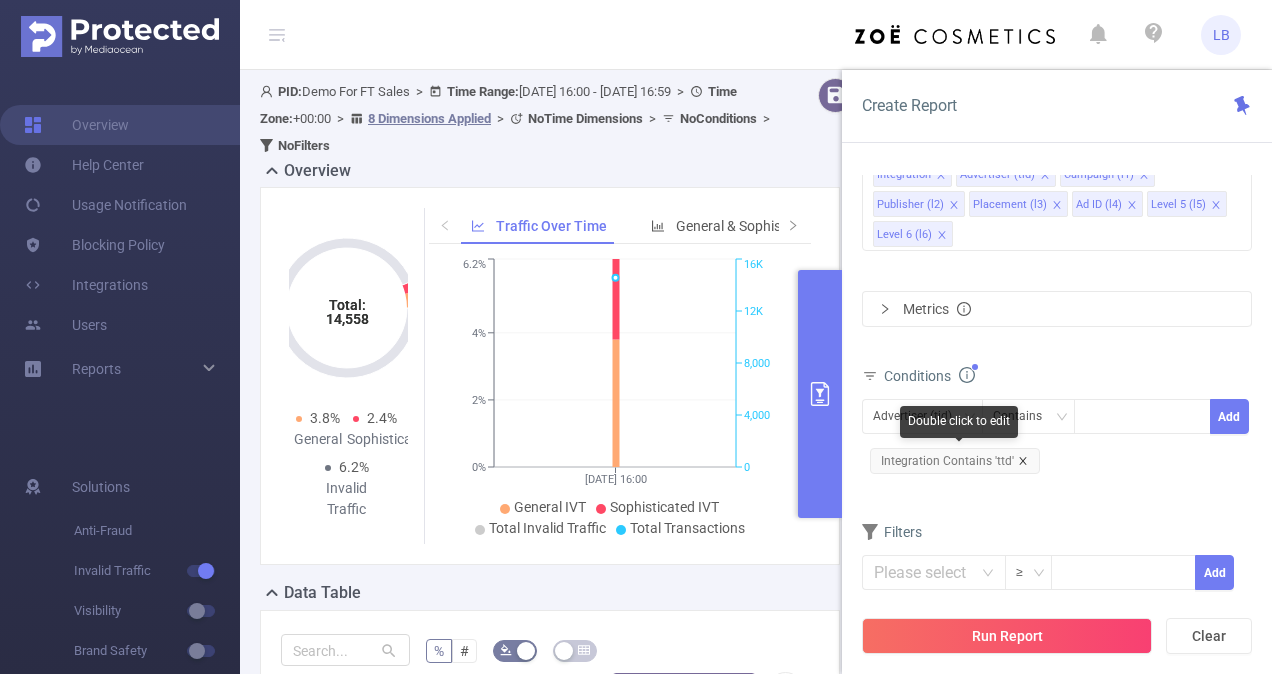 click 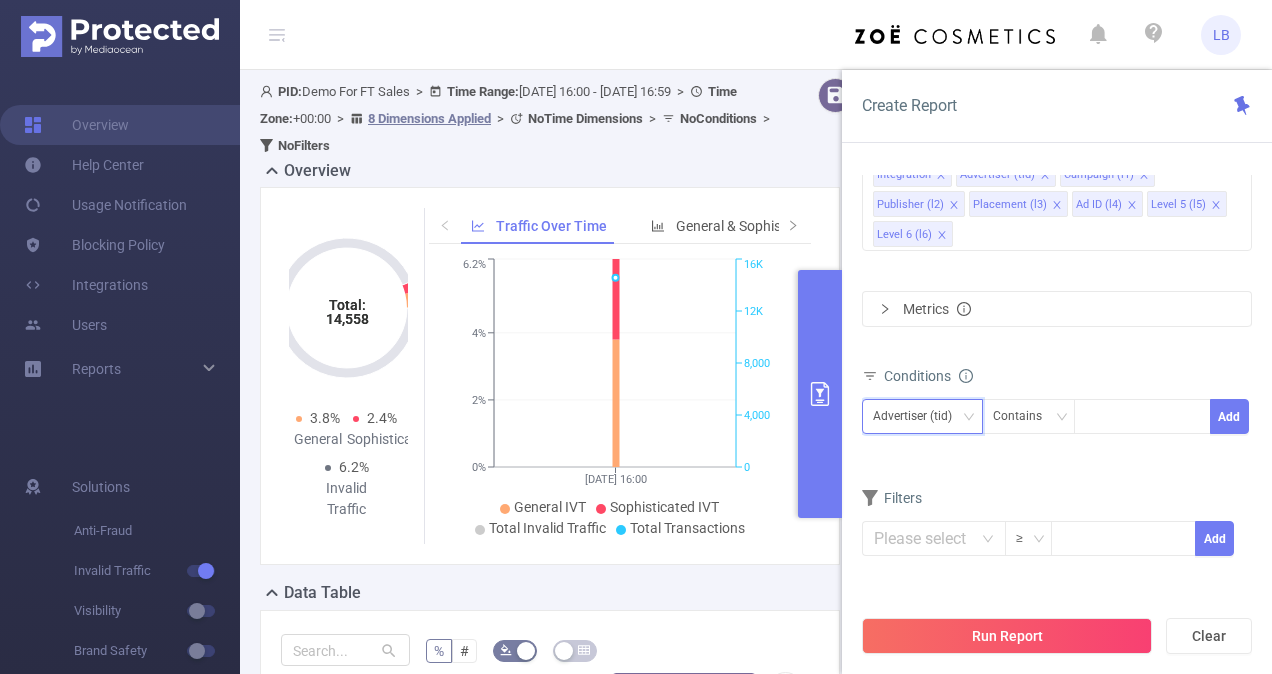click 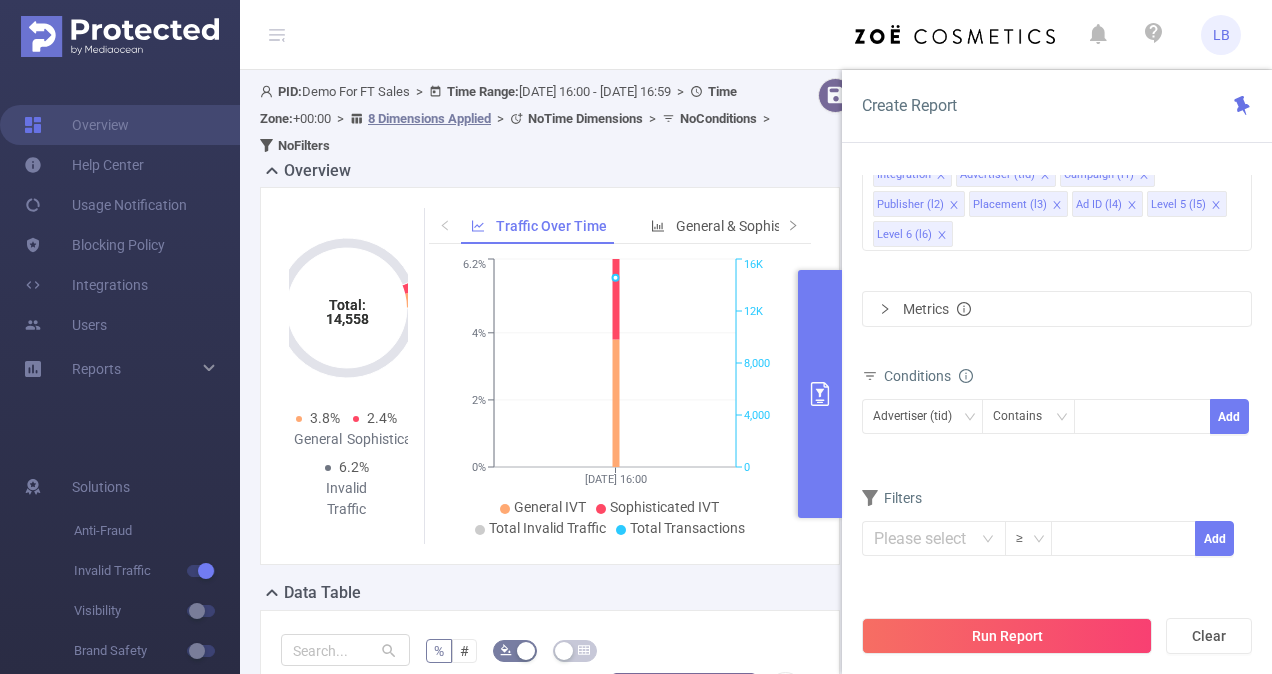 click on "Conditions  Advertiser (tid) Contains   Add" at bounding box center (1057, 411) 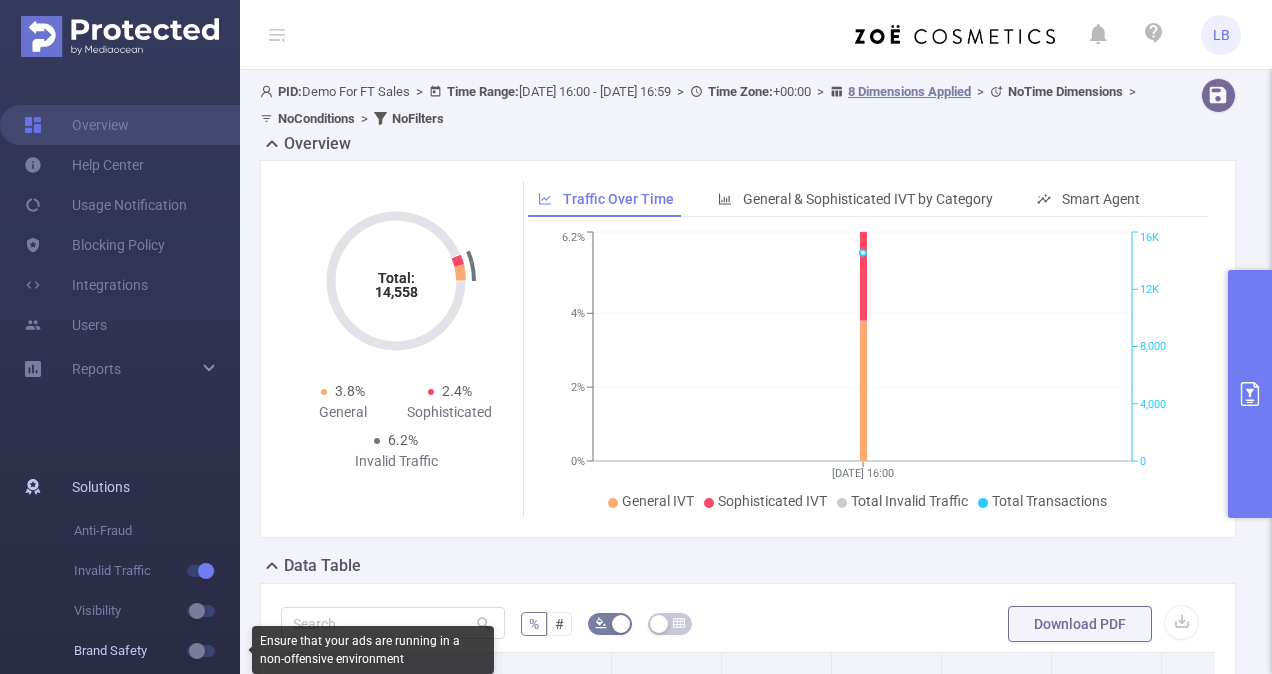 click at bounding box center (201, 651) 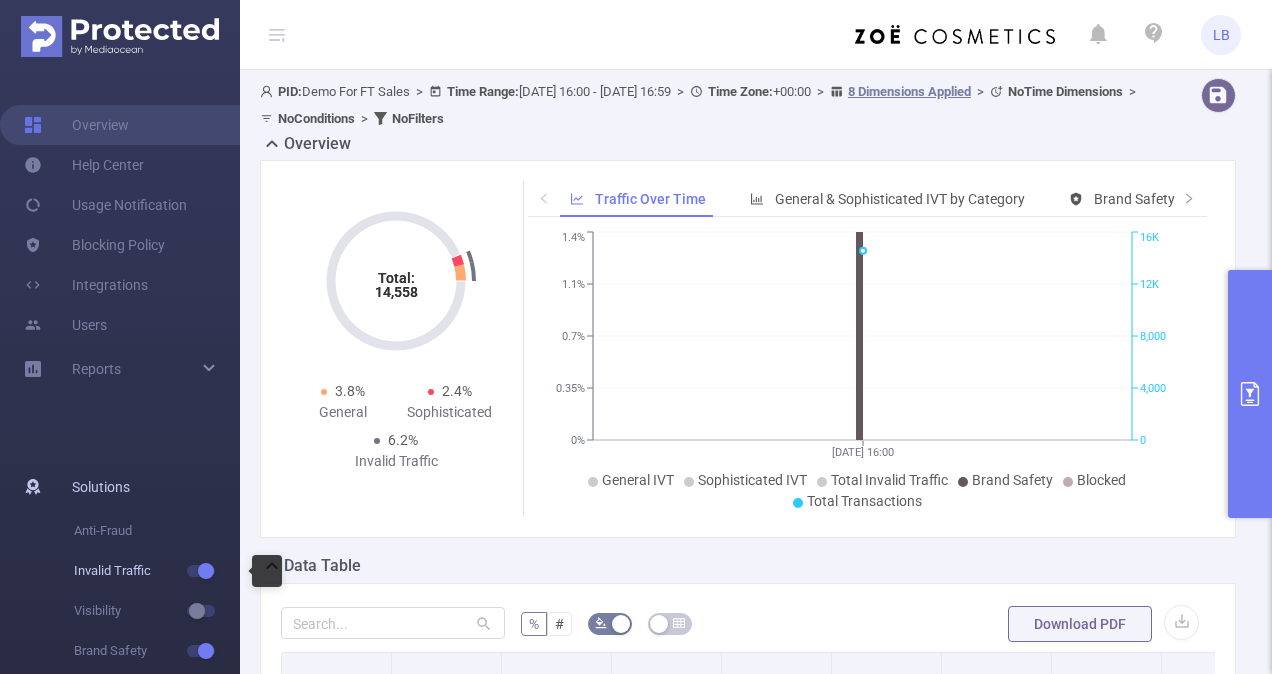 click at bounding box center (201, 571) 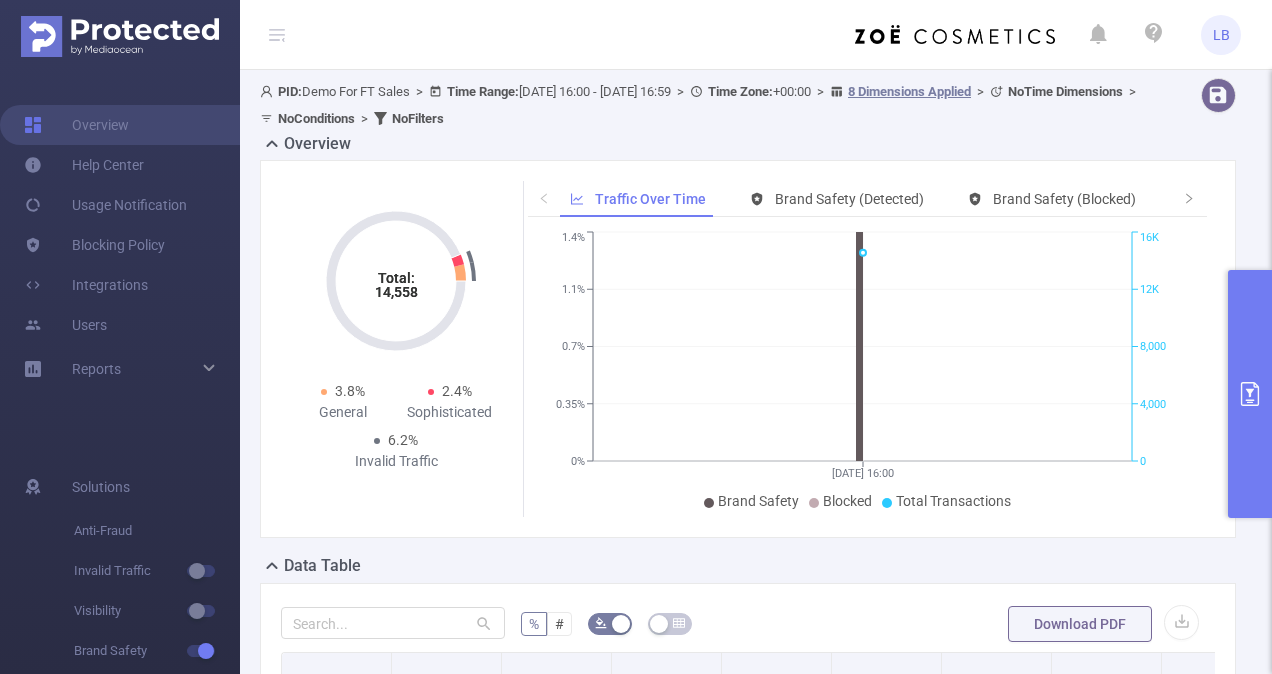 click at bounding box center (1250, 394) 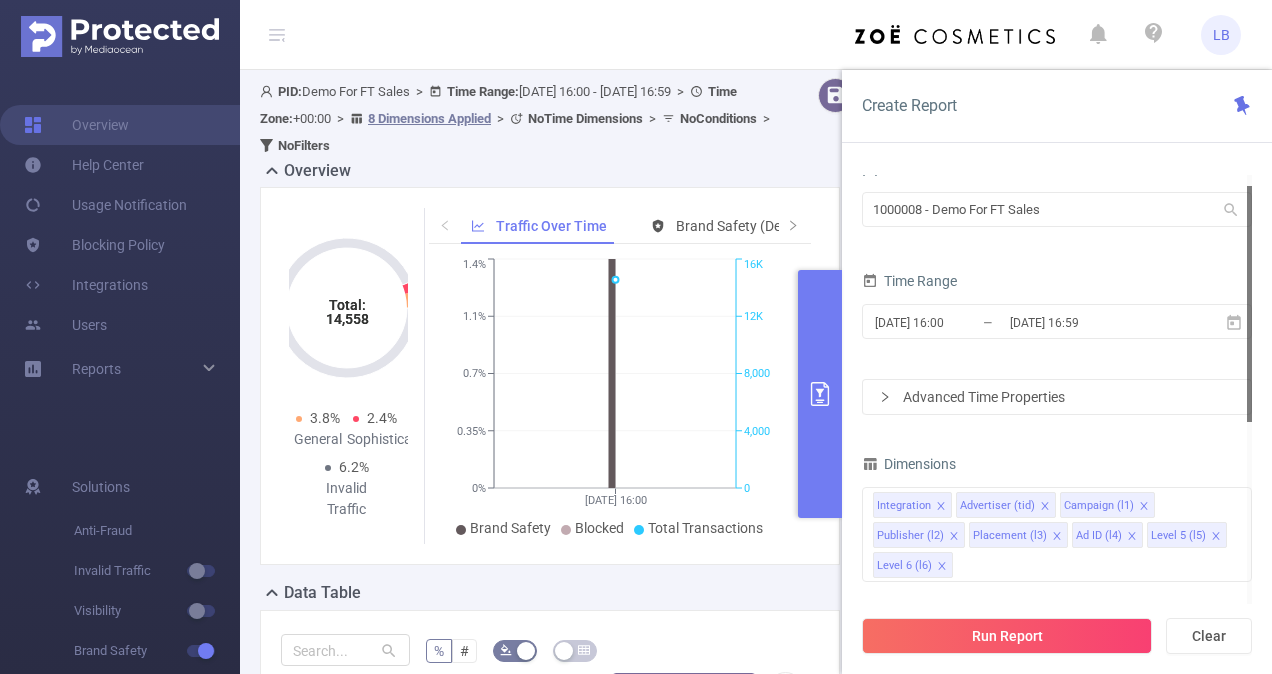 drag, startPoint x: 1248, startPoint y: 454, endPoint x: 1250, endPoint y: 274, distance: 180.01111 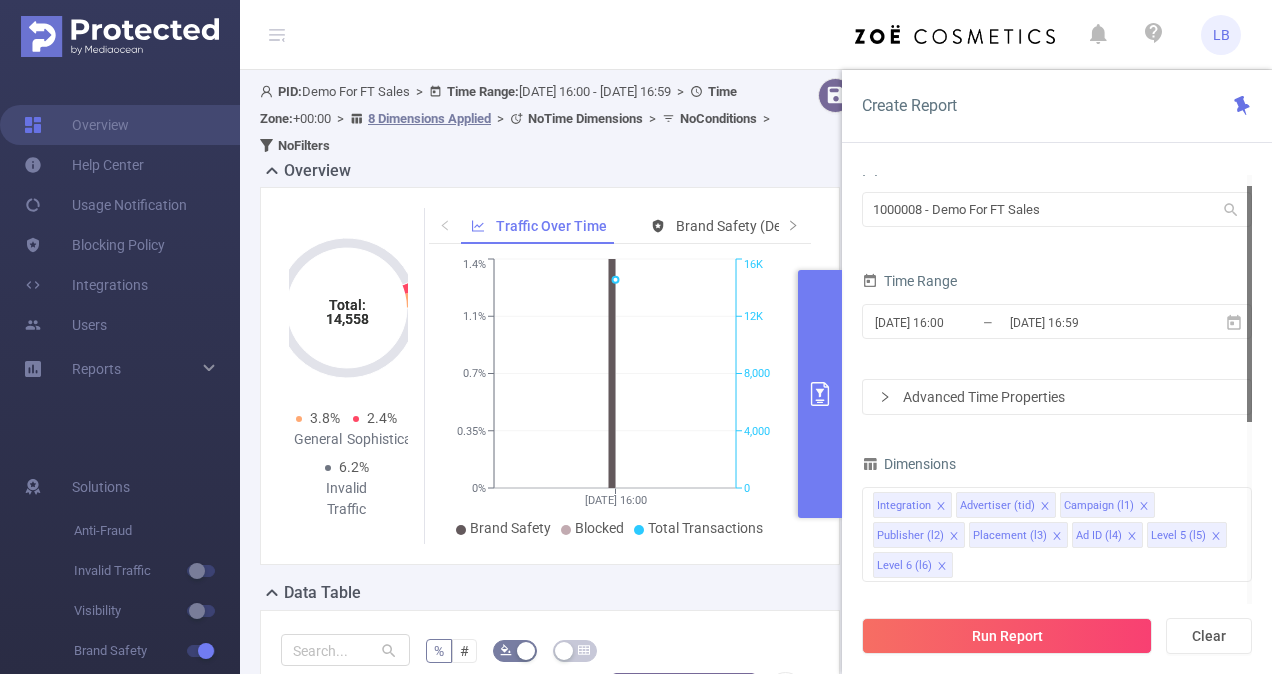 click at bounding box center (1249, 304) 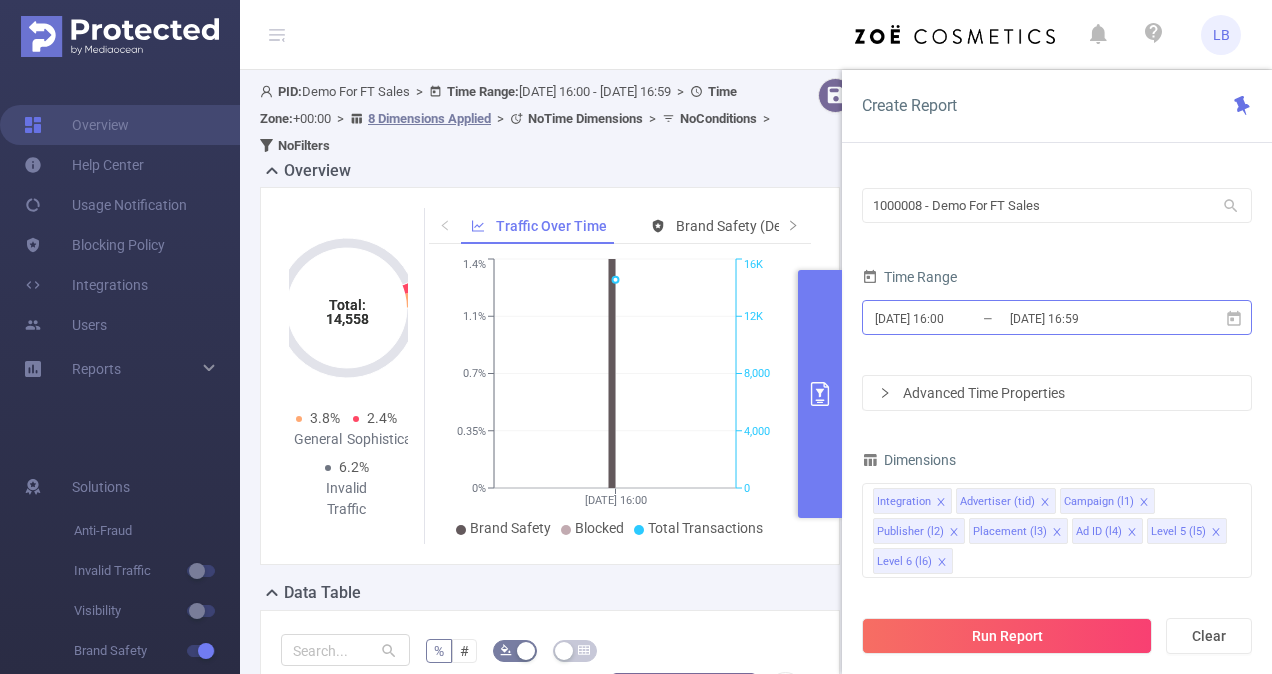 click on "[DATE] 16:59" at bounding box center (1089, 318) 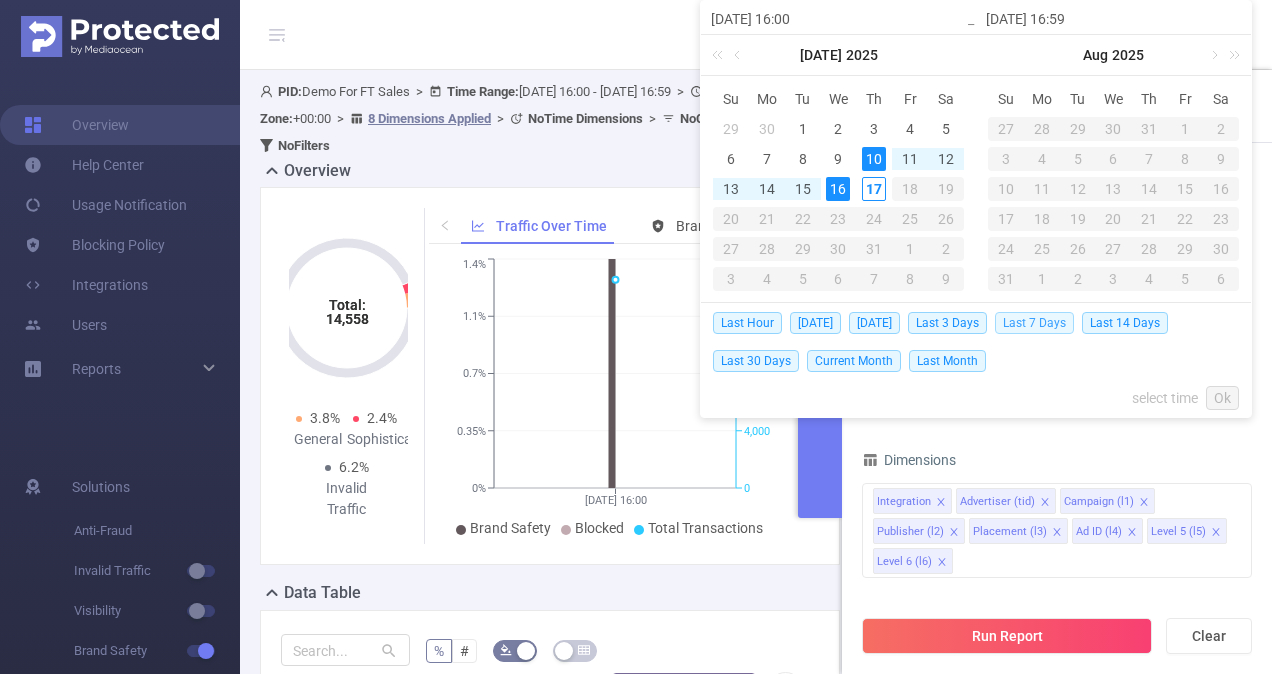 click on "Last 7 Days" at bounding box center [1034, 323] 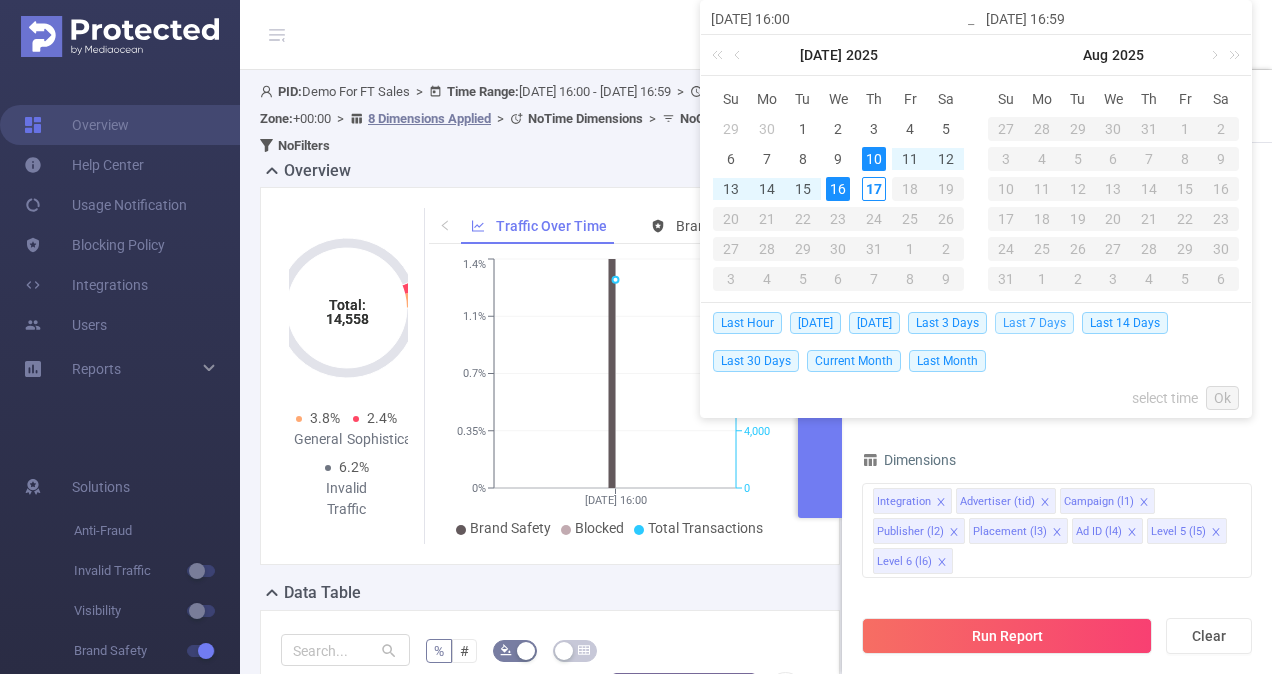 type on "[DATE] 00:00" 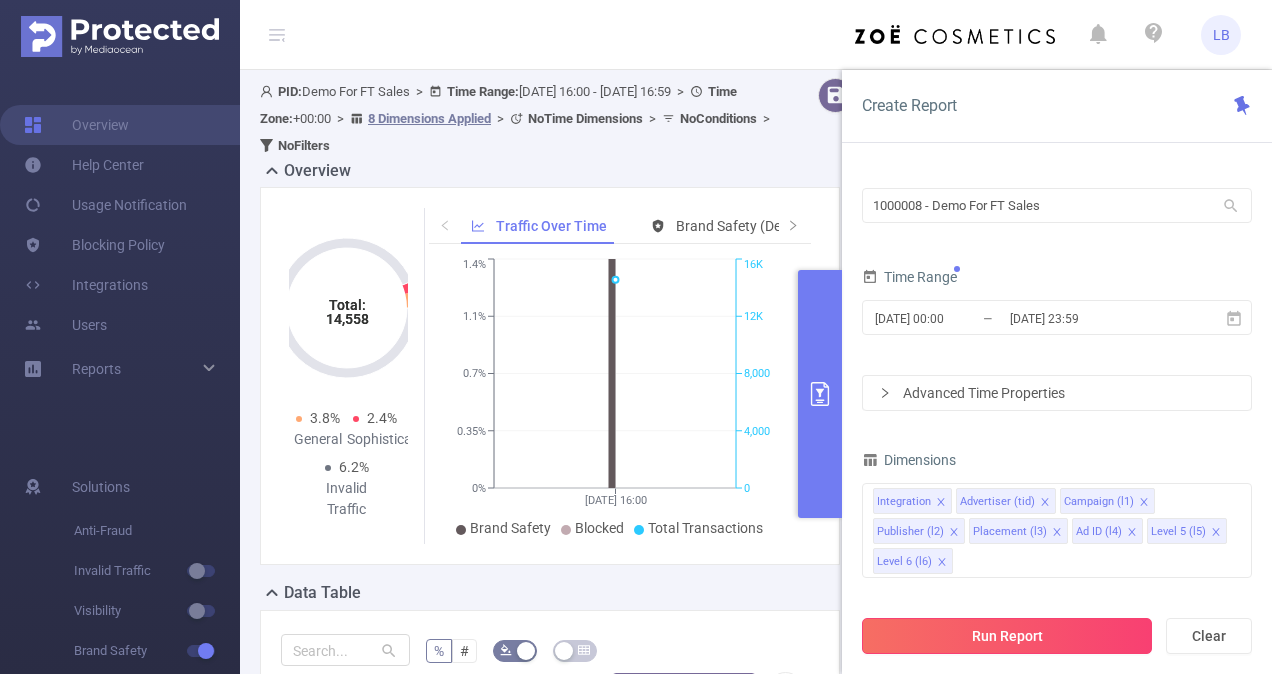 click on "Run Report" at bounding box center [1007, 636] 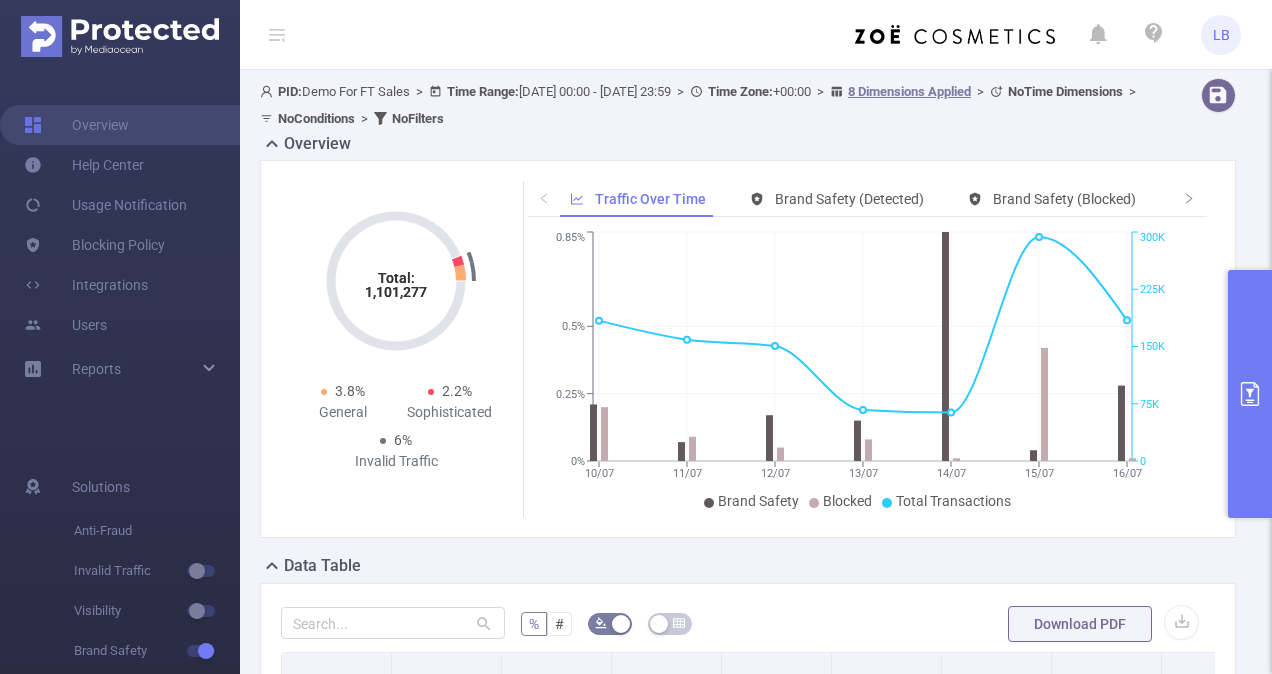 click at bounding box center (1250, 394) 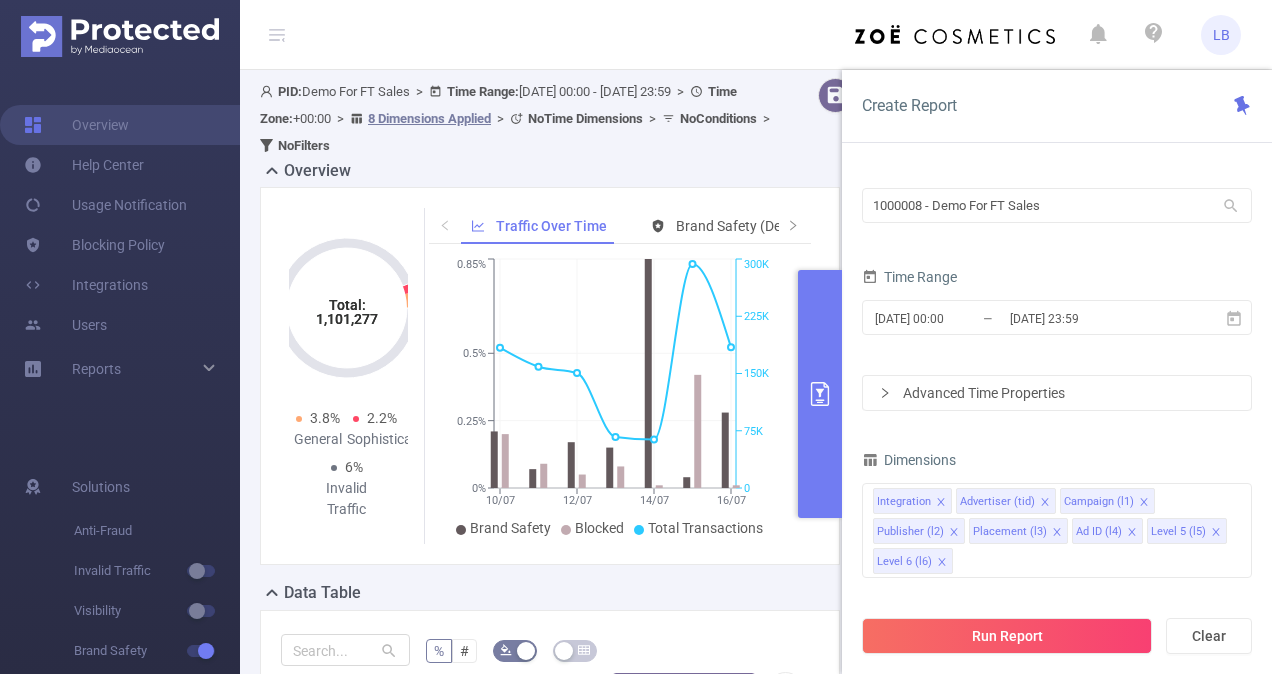 click at bounding box center (820, 394) 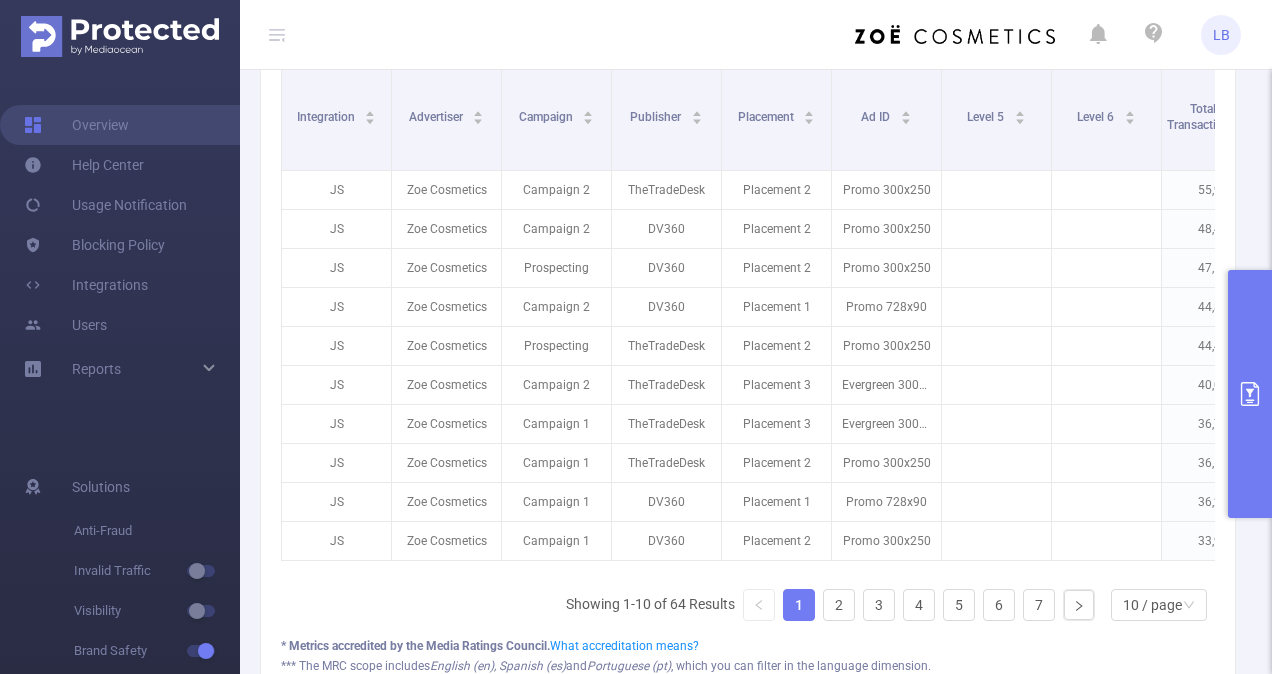 scroll, scrollTop: 605, scrollLeft: 0, axis: vertical 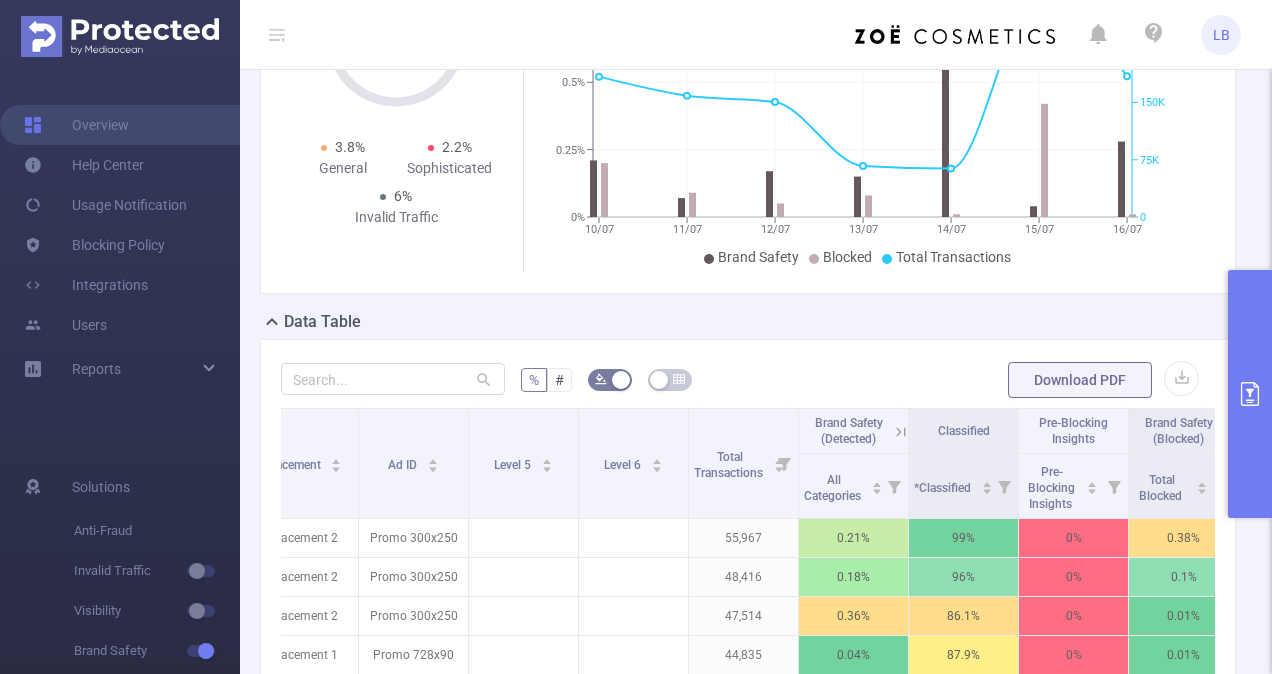 click on "Classified" at bounding box center [964, 431] 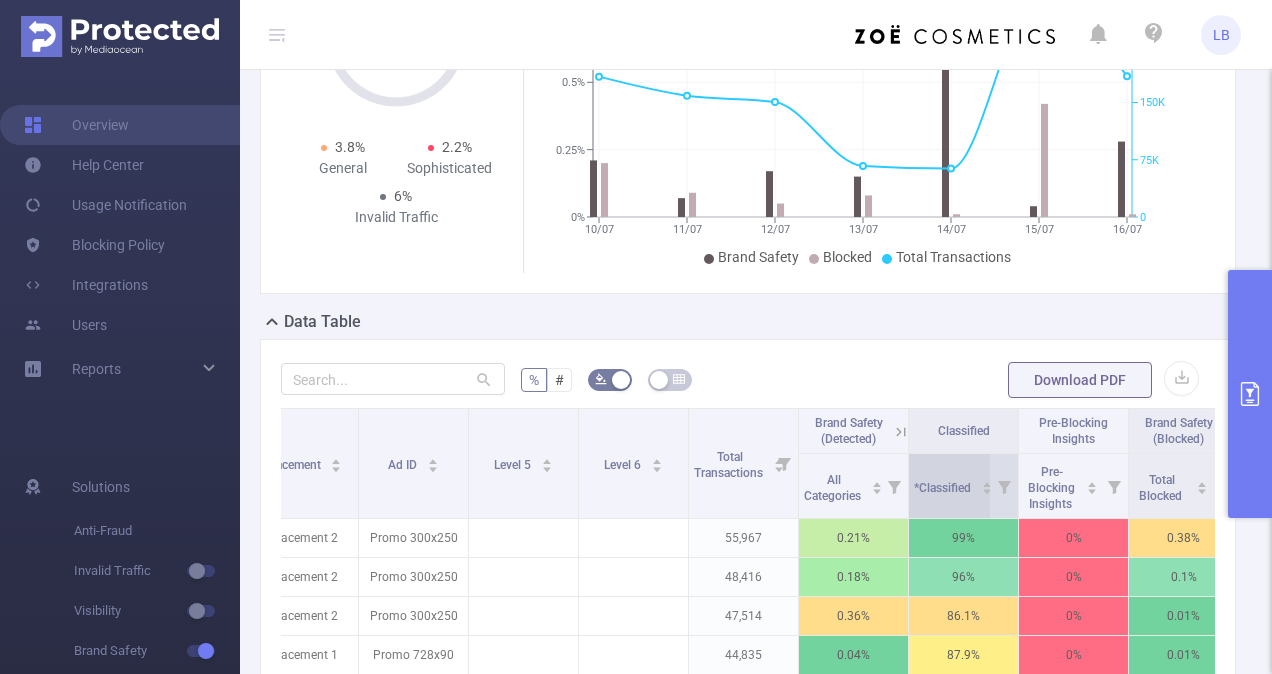 click 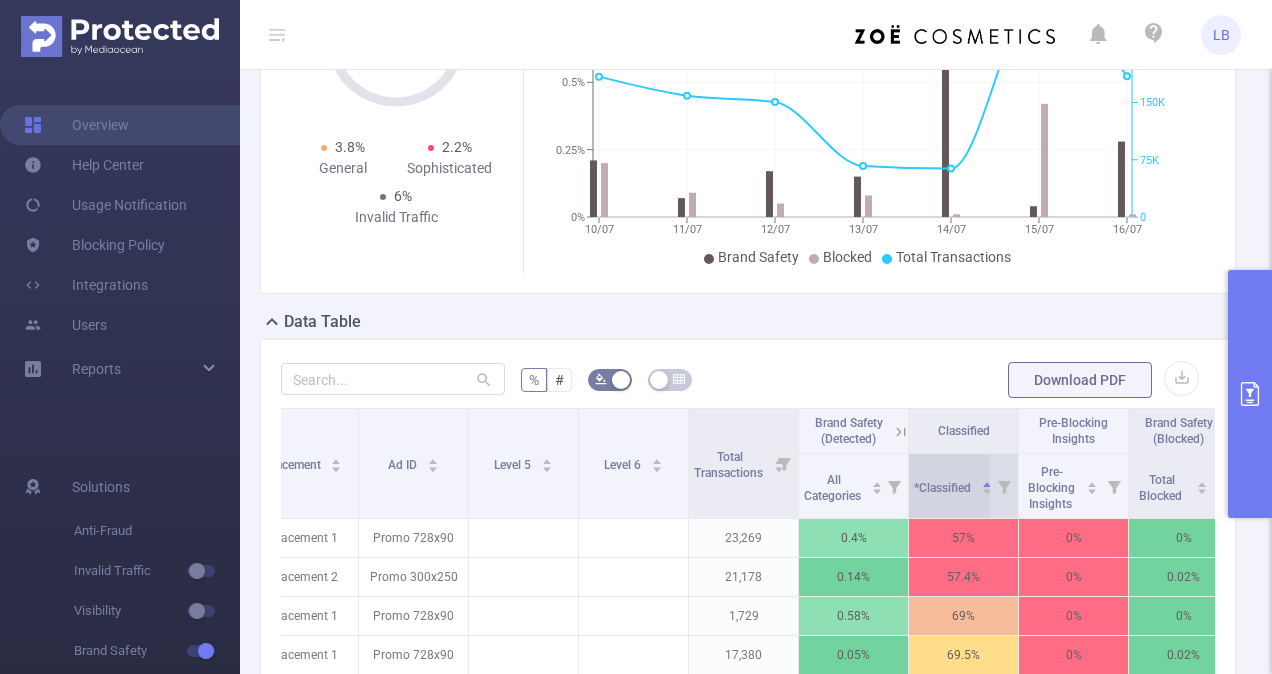 click 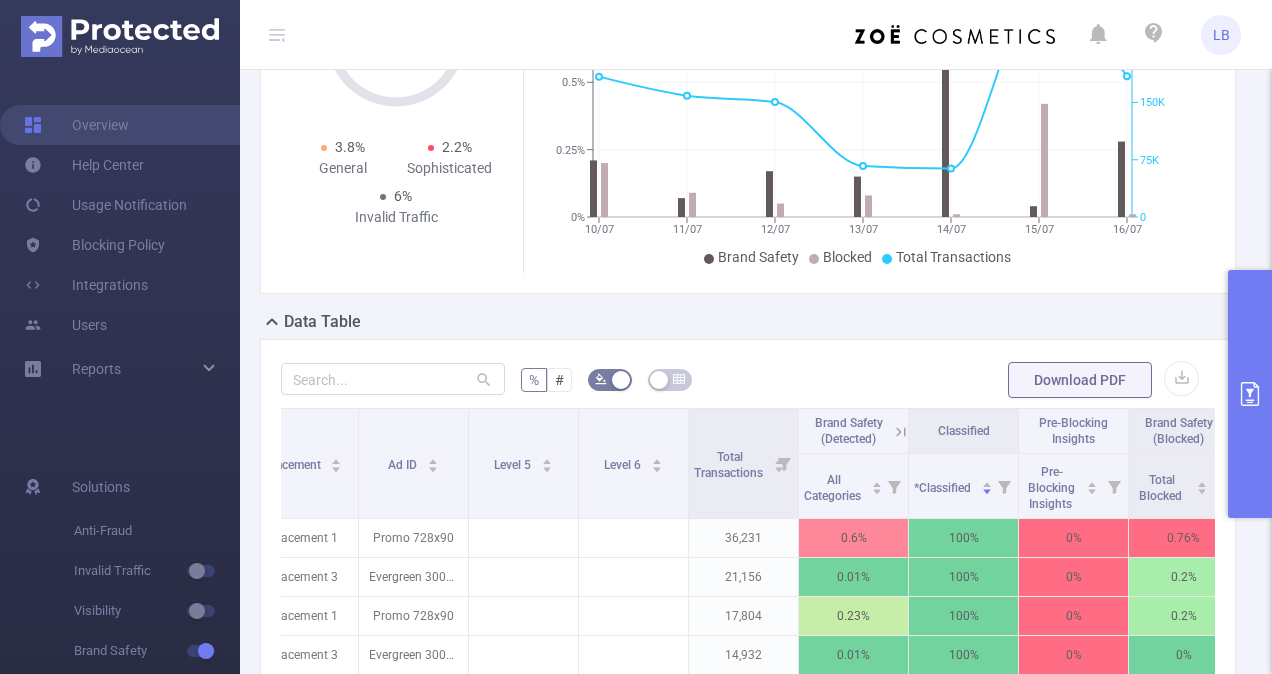 click 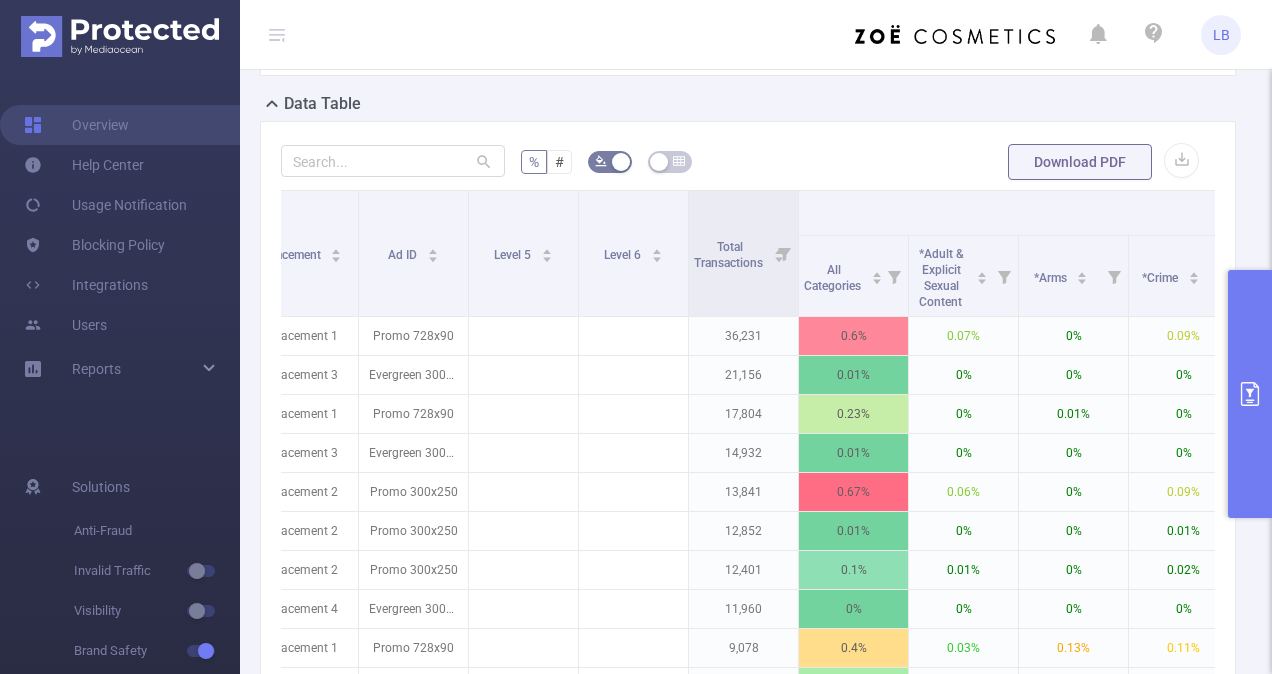 scroll, scrollTop: 656, scrollLeft: 0, axis: vertical 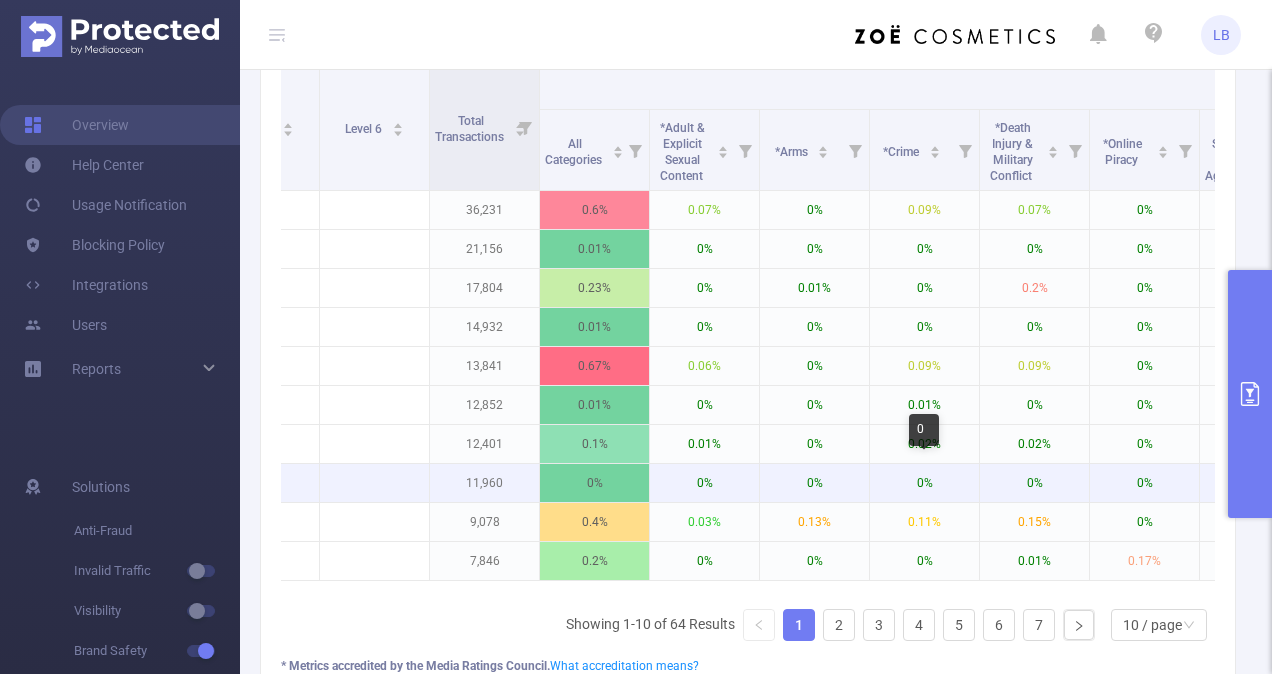 click on "0%" at bounding box center [924, 483] 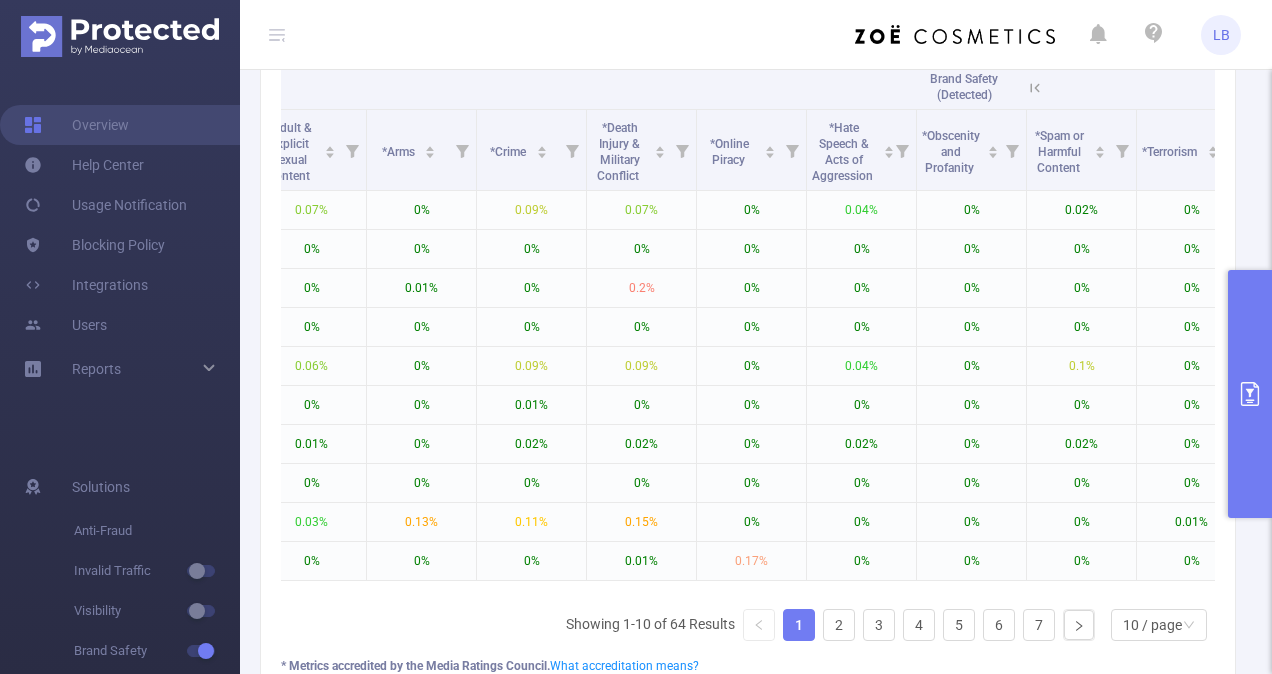 scroll, scrollTop: 0, scrollLeft: 1132, axis: horizontal 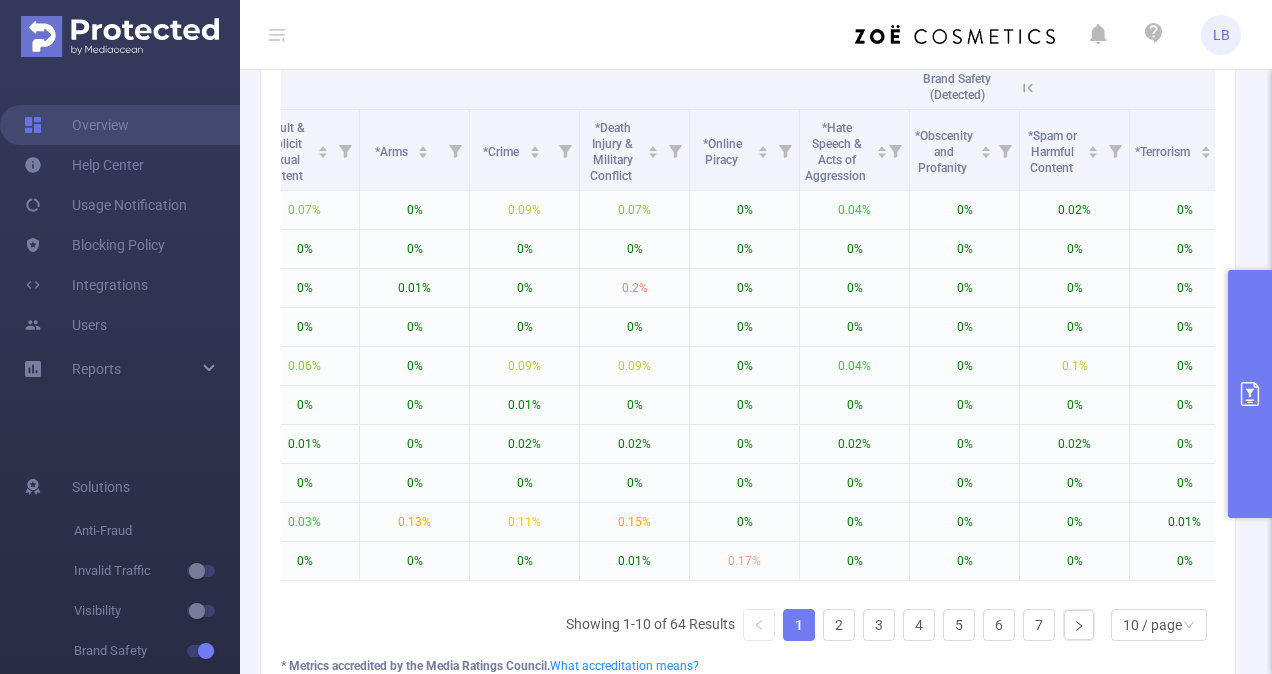 click 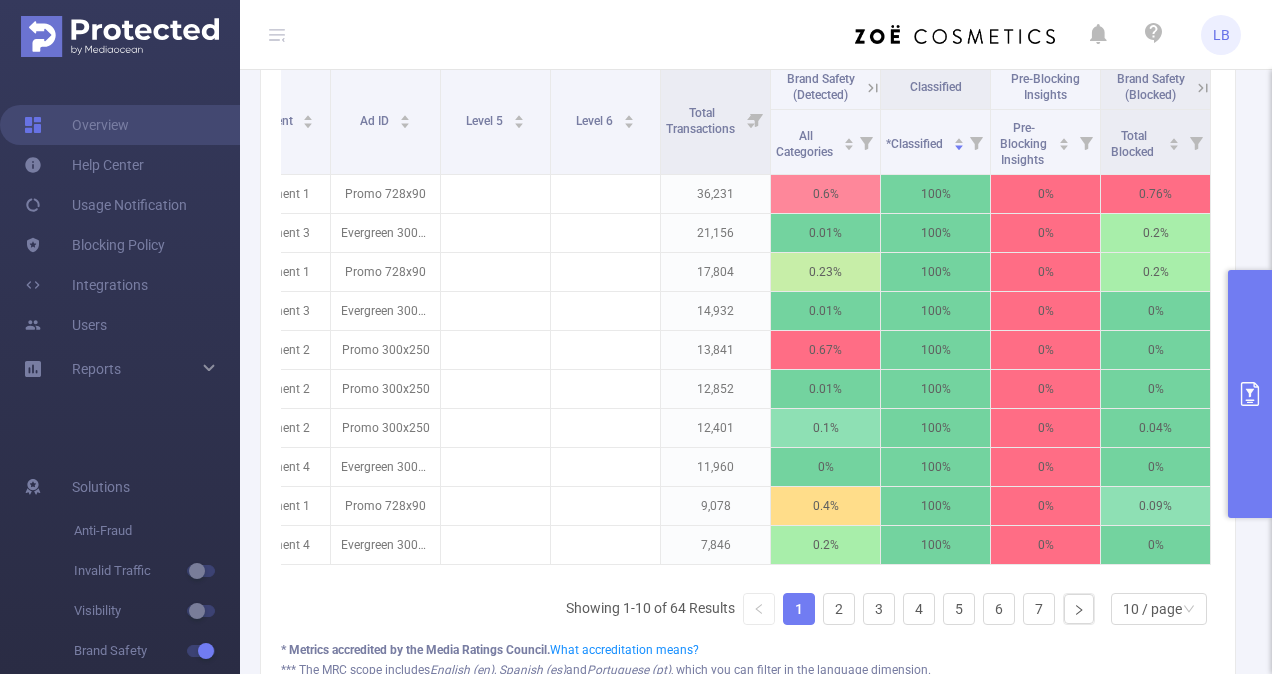 scroll, scrollTop: 0, scrollLeft: 516, axis: horizontal 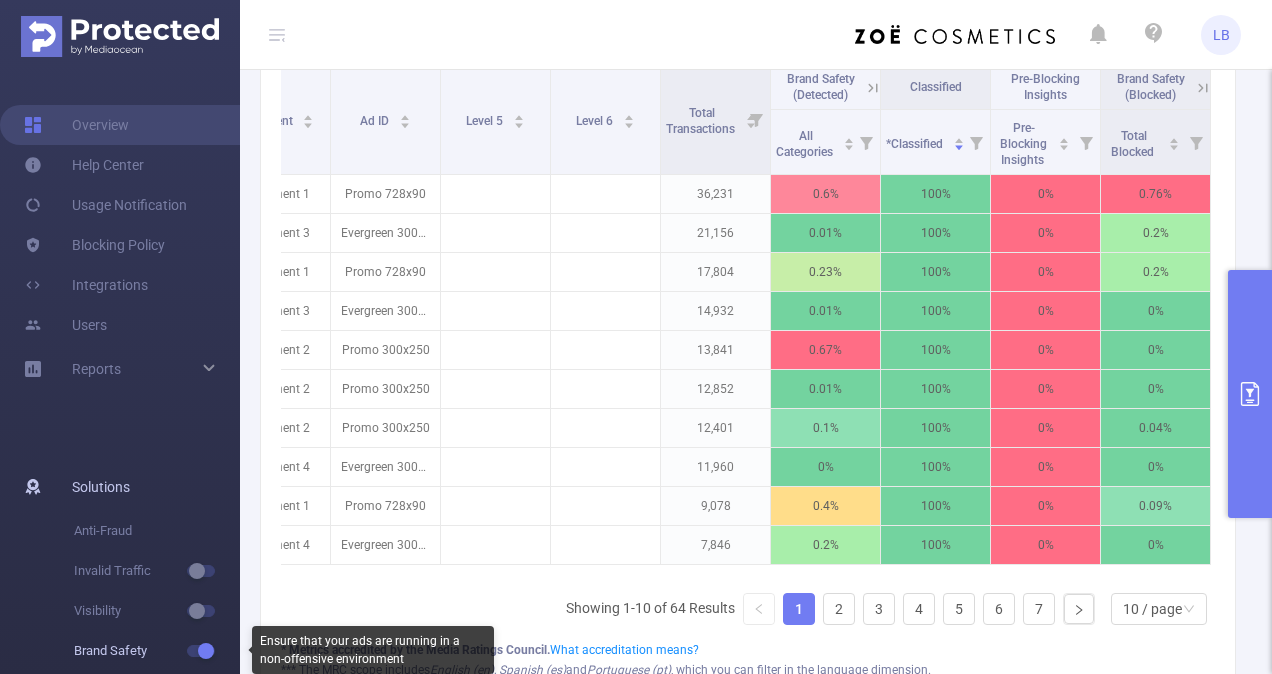click at bounding box center [201, 651] 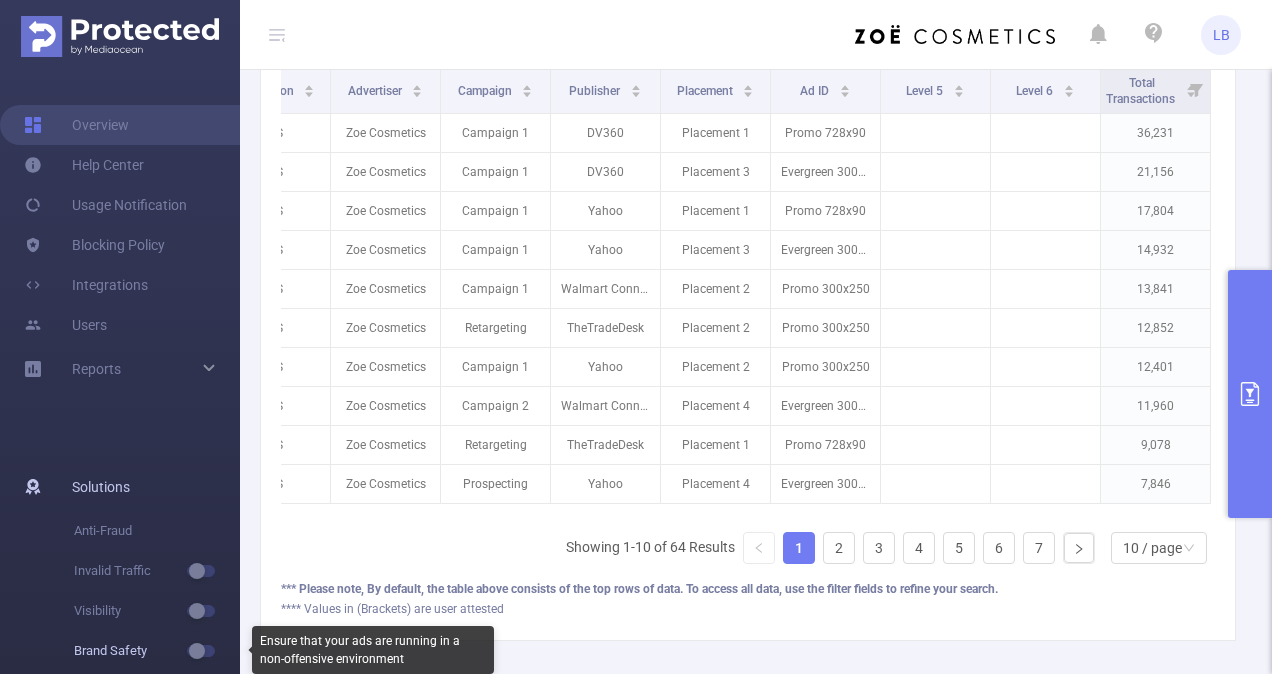 scroll, scrollTop: 0, scrollLeft: 76, axis: horizontal 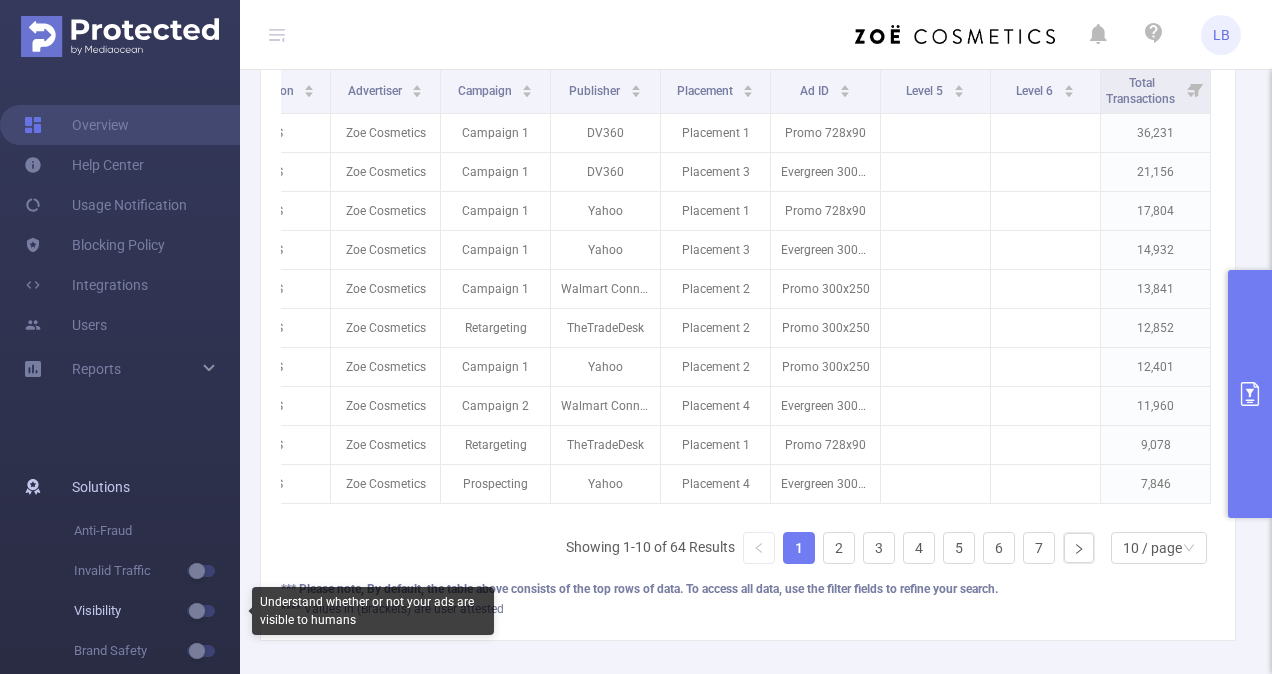 click at bounding box center [201, 611] 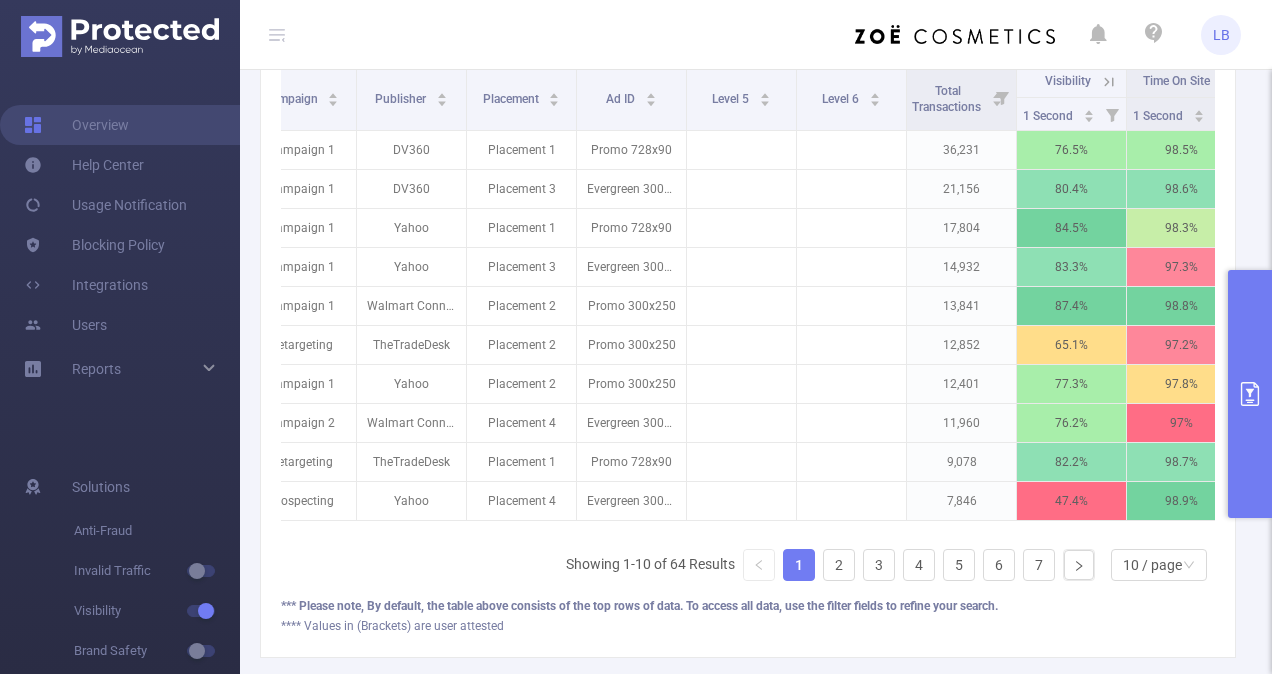 scroll, scrollTop: 0, scrollLeft: 296, axis: horizontal 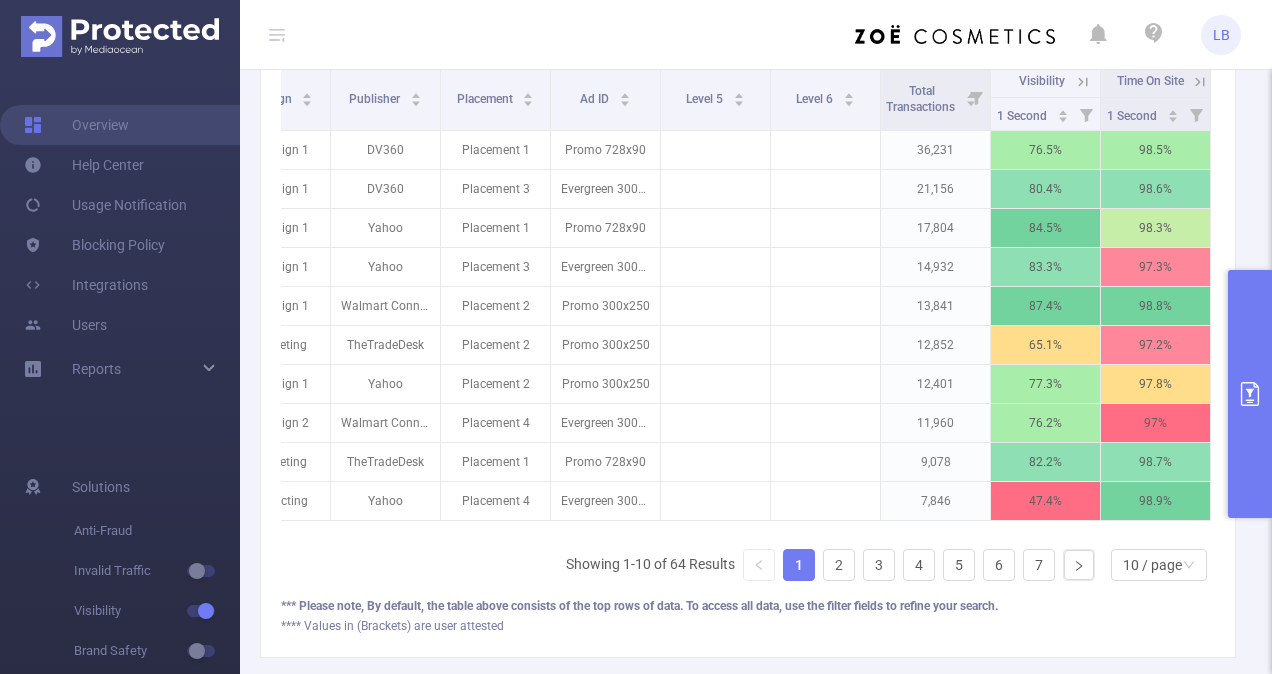 click 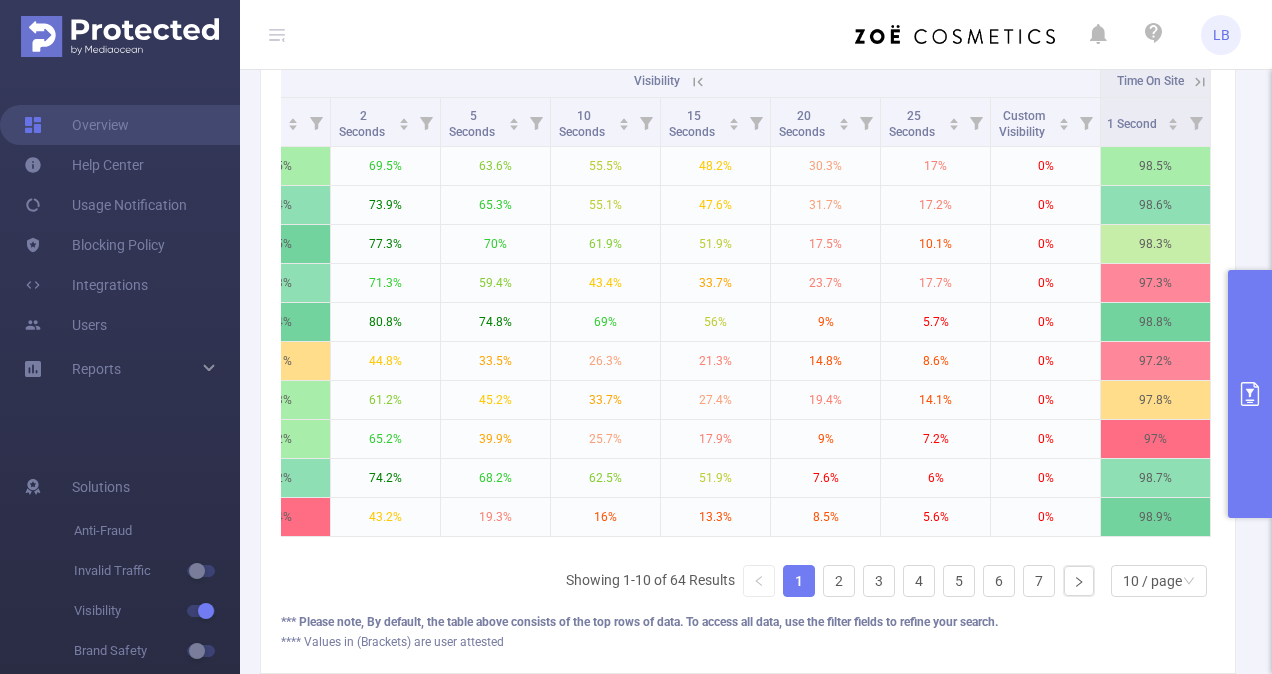 scroll, scrollTop: 0, scrollLeft: 1054, axis: horizontal 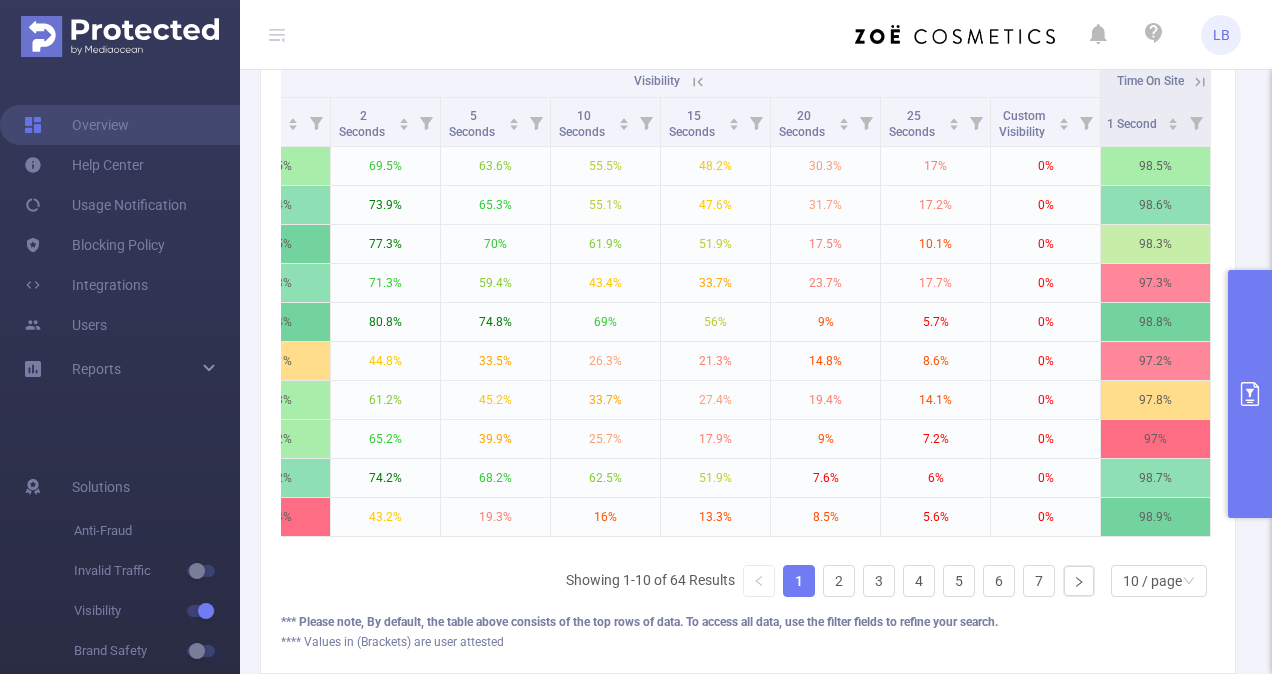 click on "LB" at bounding box center [636, 35] 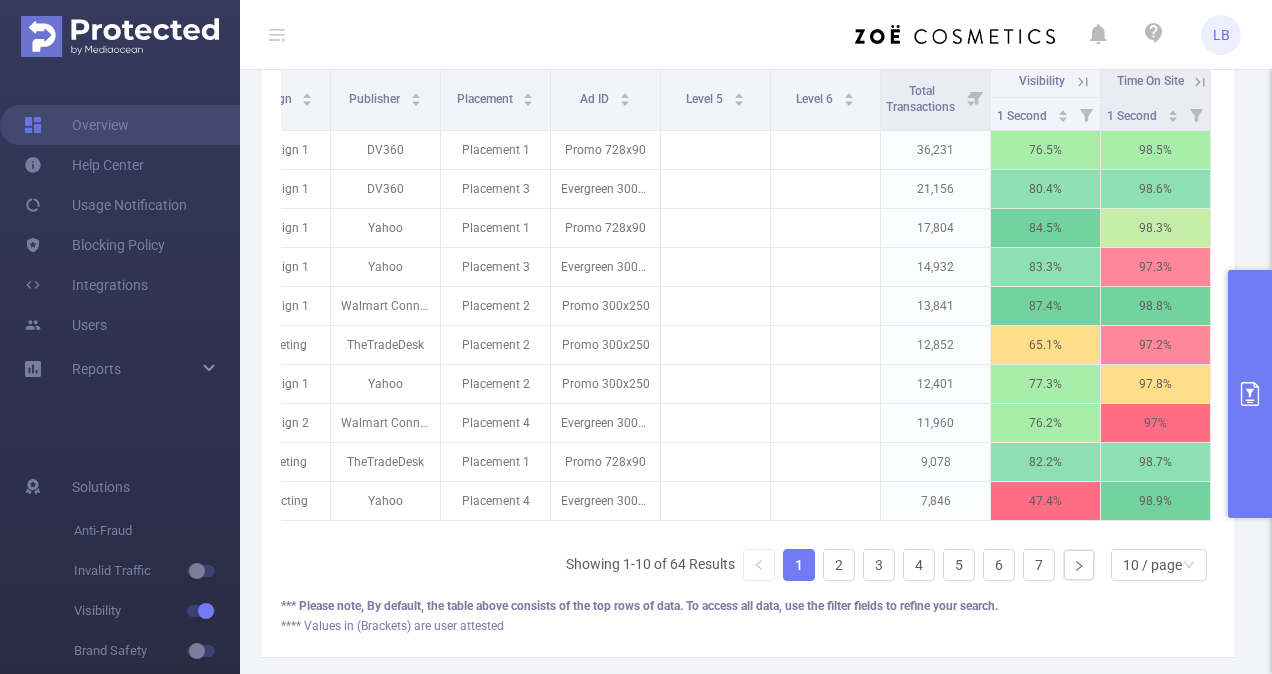 scroll, scrollTop: 0, scrollLeft: 296, axis: horizontal 